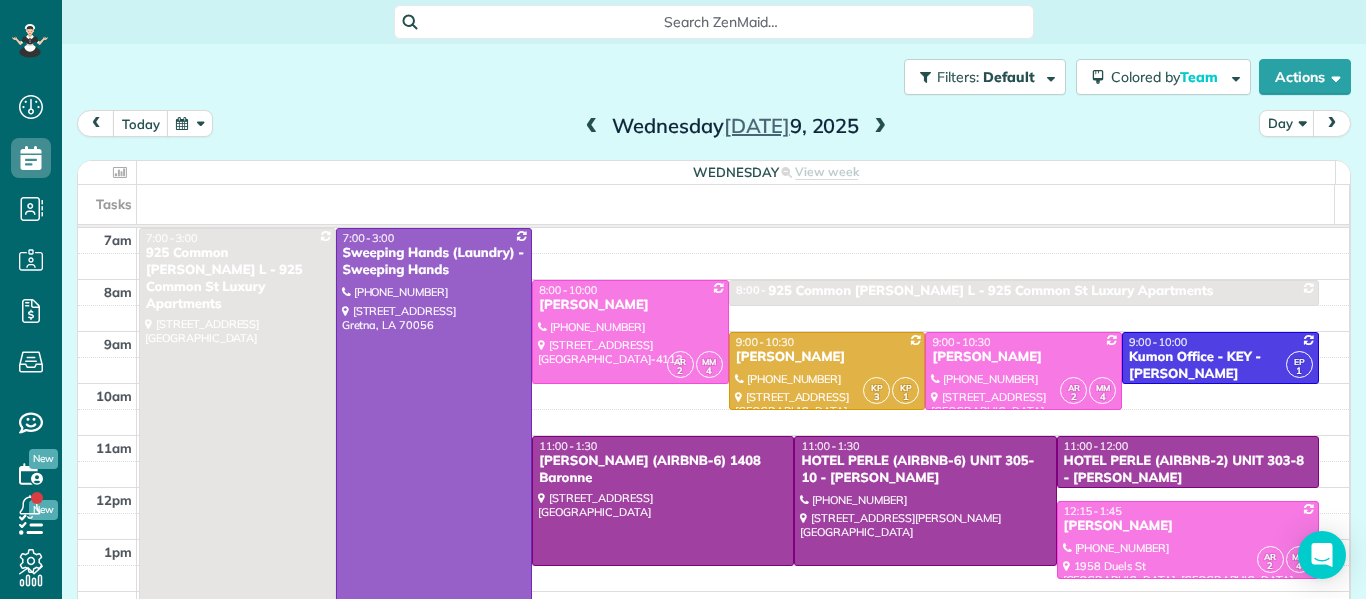 scroll, scrollTop: 0, scrollLeft: 0, axis: both 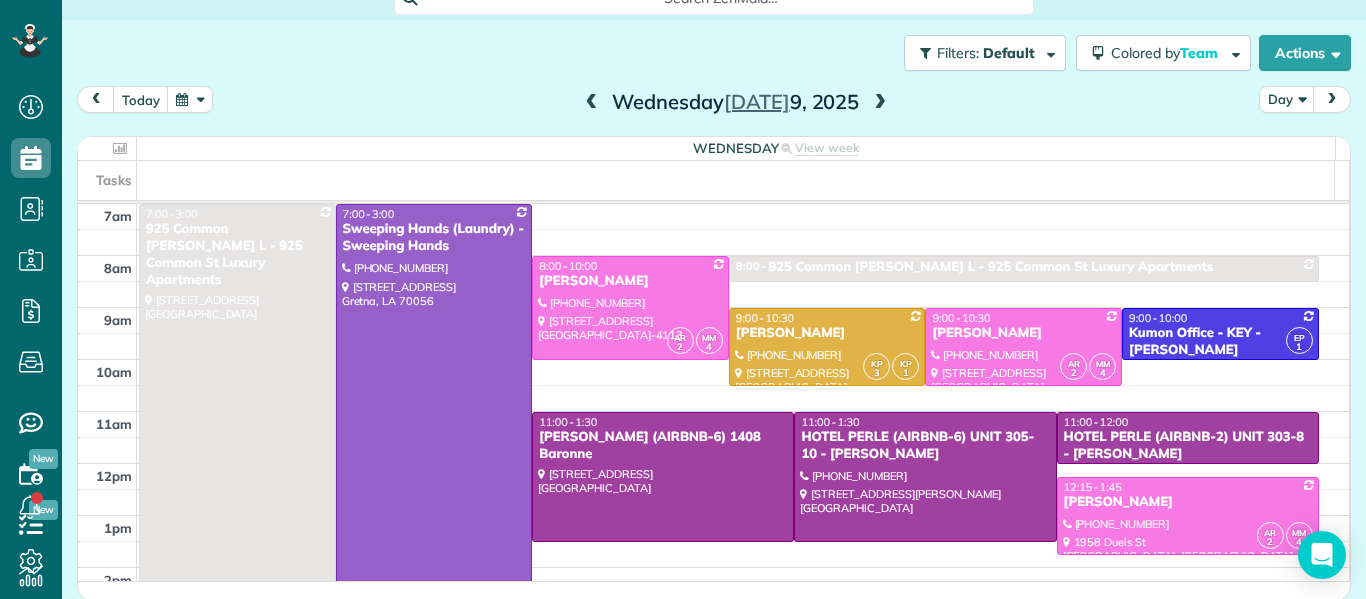 click at bounding box center (592, 103) 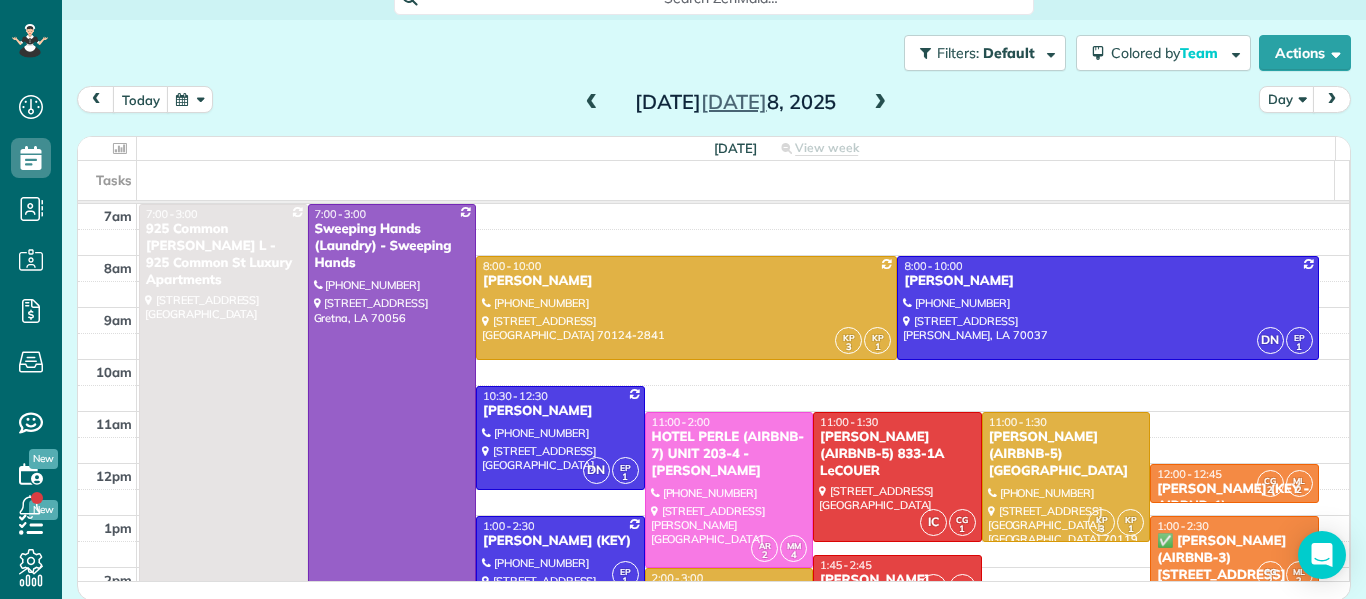click at bounding box center [592, 103] 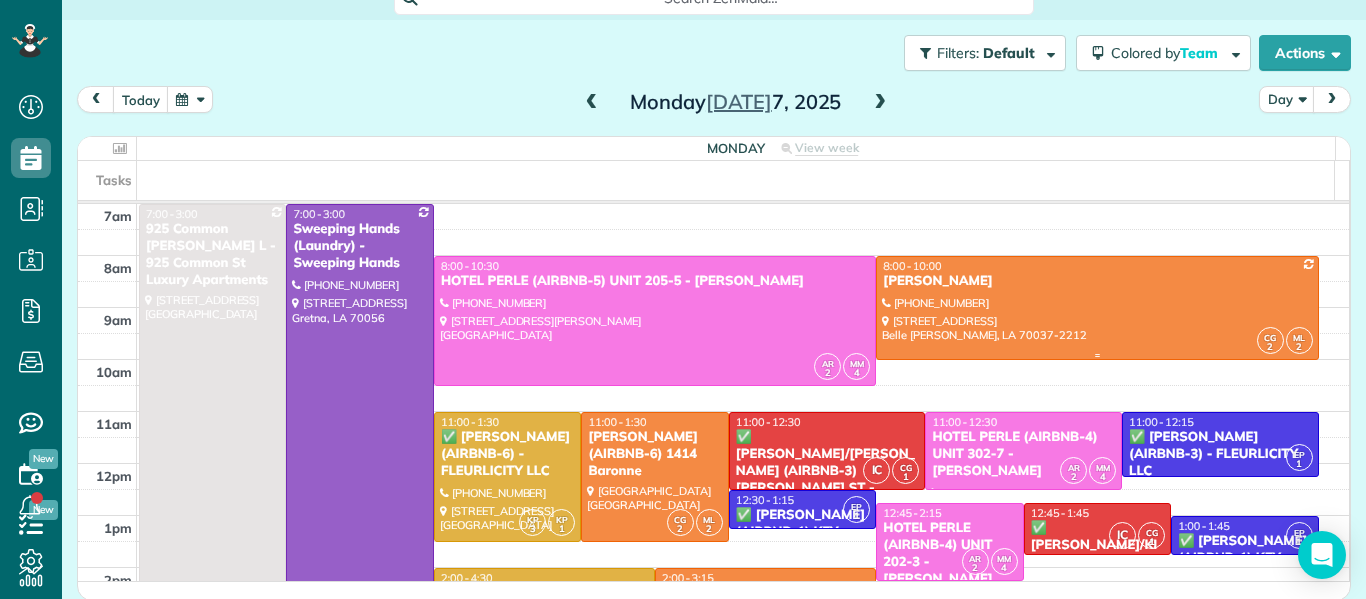 click at bounding box center (1097, 308) 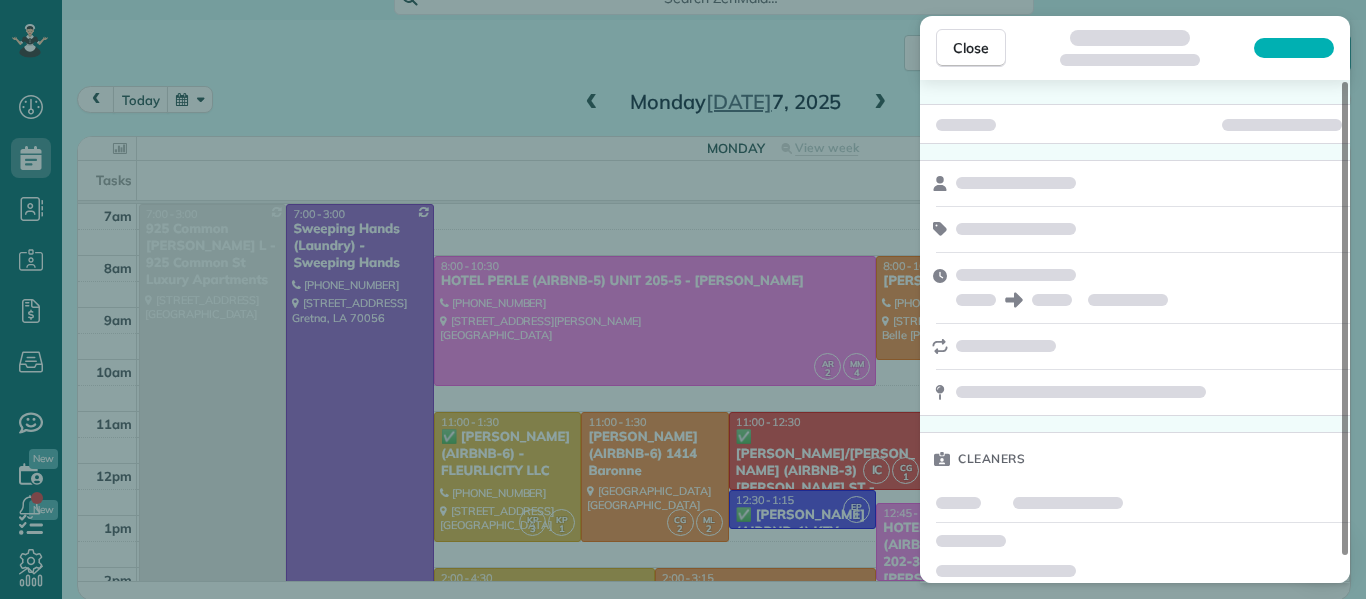 scroll, scrollTop: 0, scrollLeft: 0, axis: both 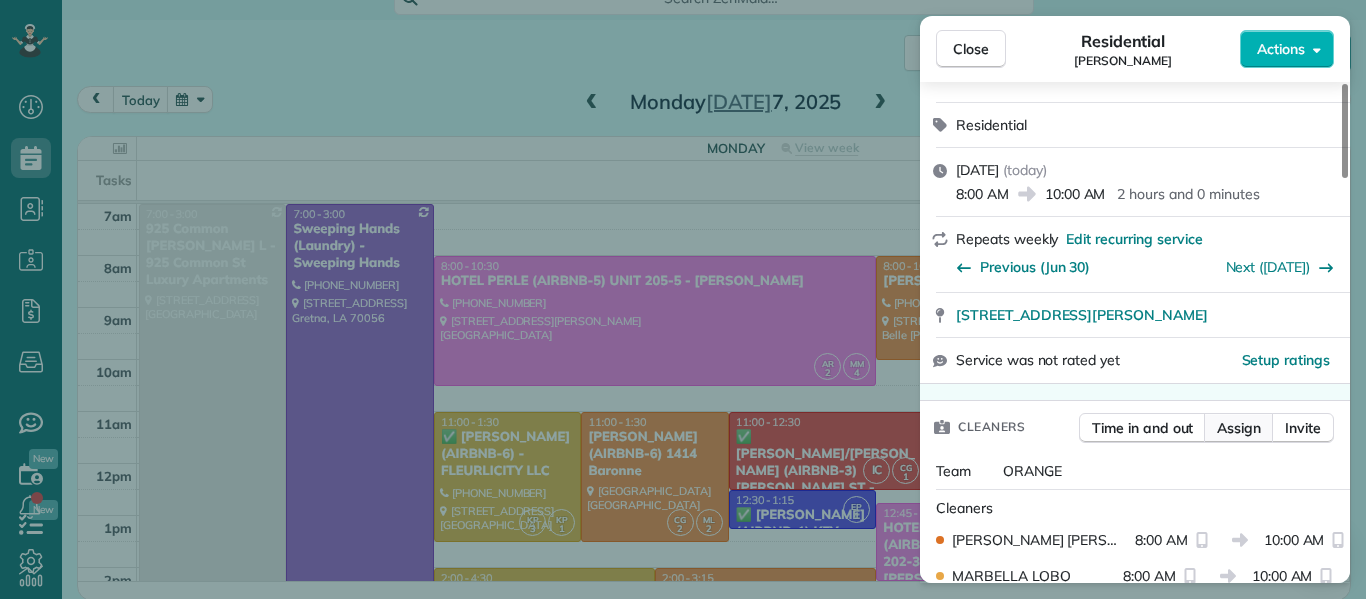 click on "Assign" at bounding box center [1239, 428] 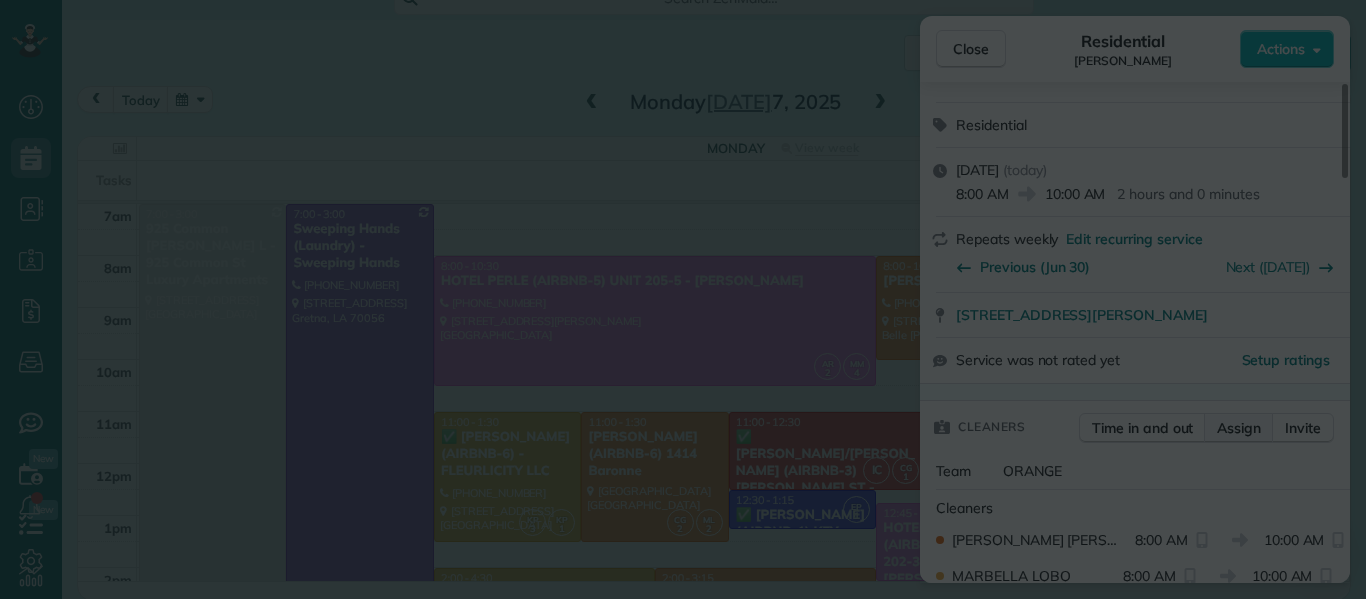 scroll, scrollTop: 0, scrollLeft: 0, axis: both 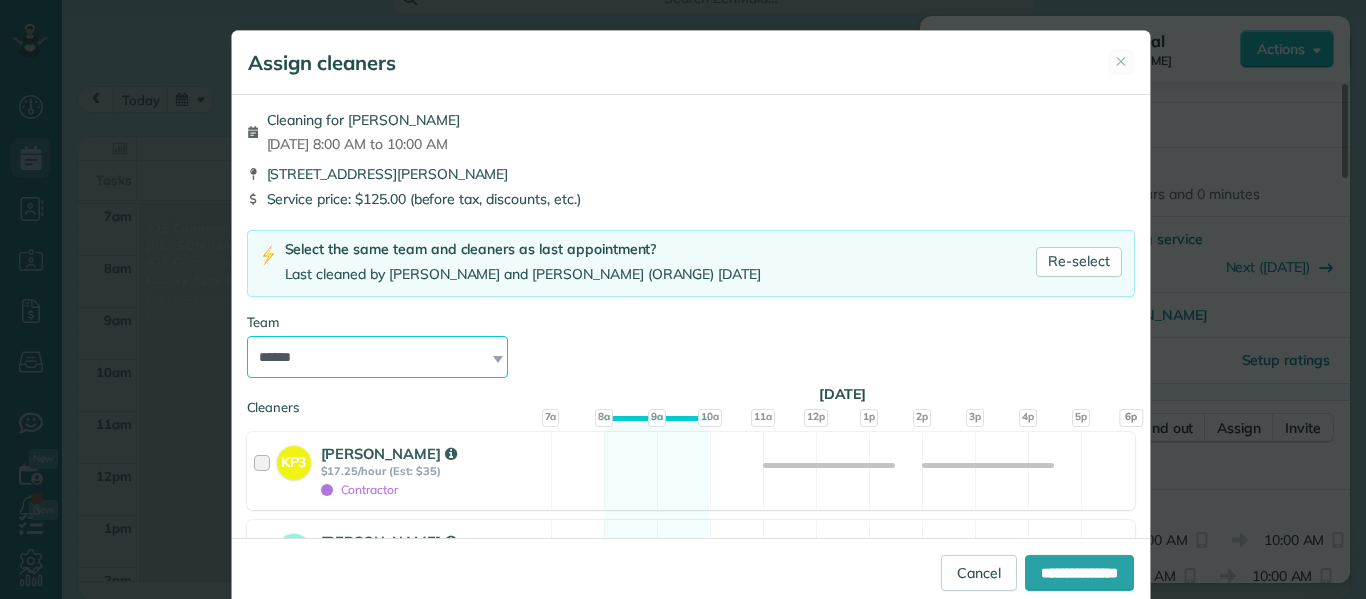 click on "**********" at bounding box center [378, 357] 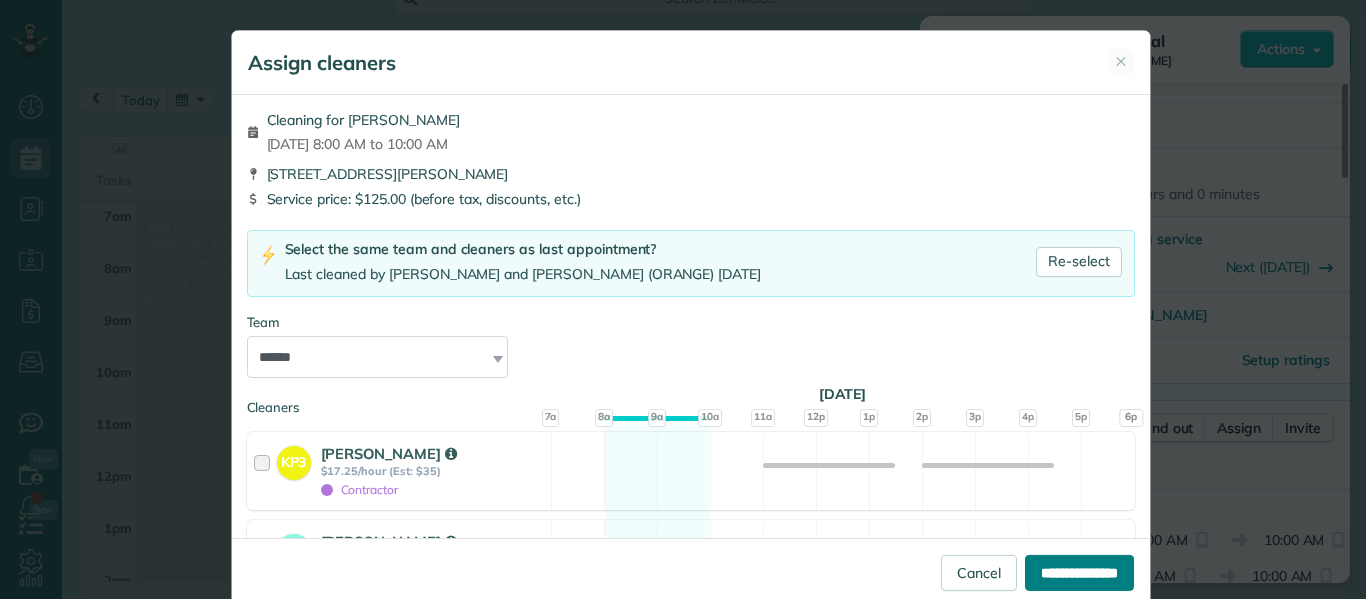 click on "**********" at bounding box center (1079, 573) 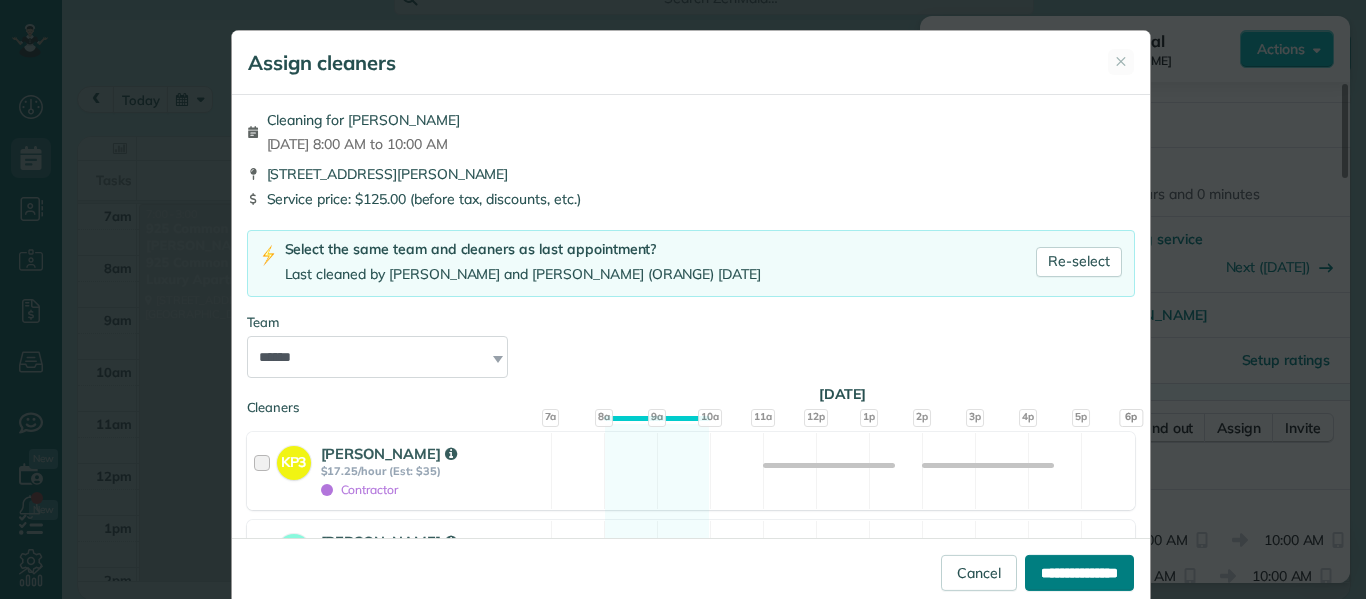 type on "**********" 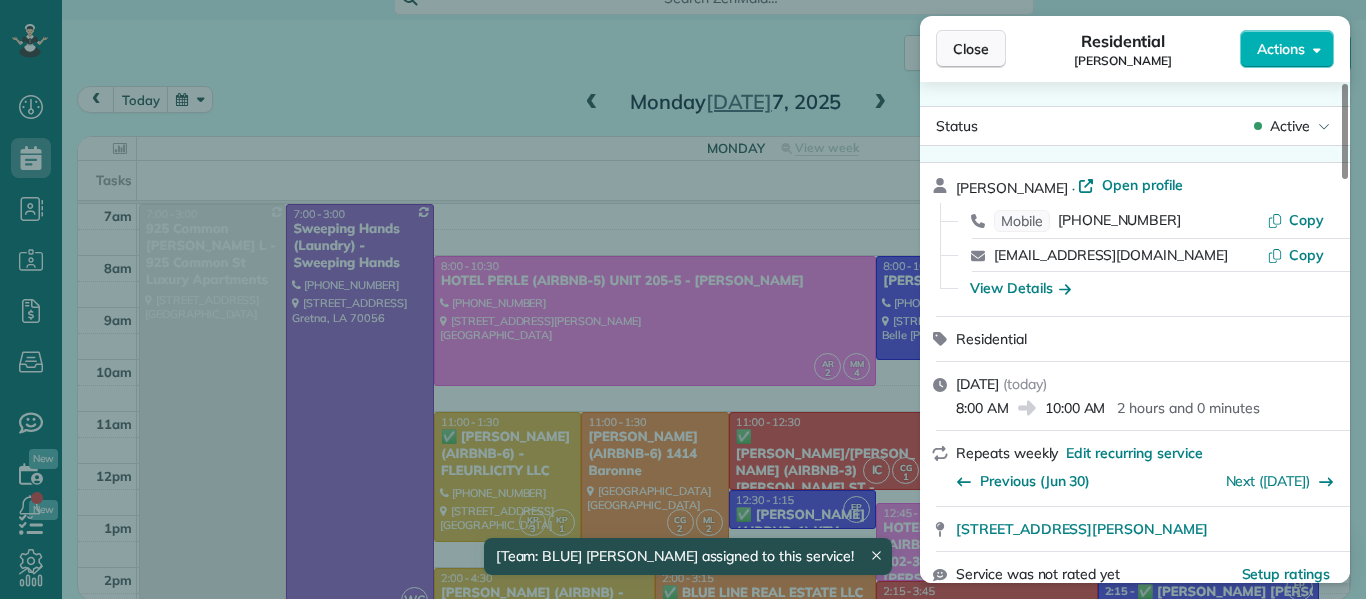 click on "Close" at bounding box center (971, 49) 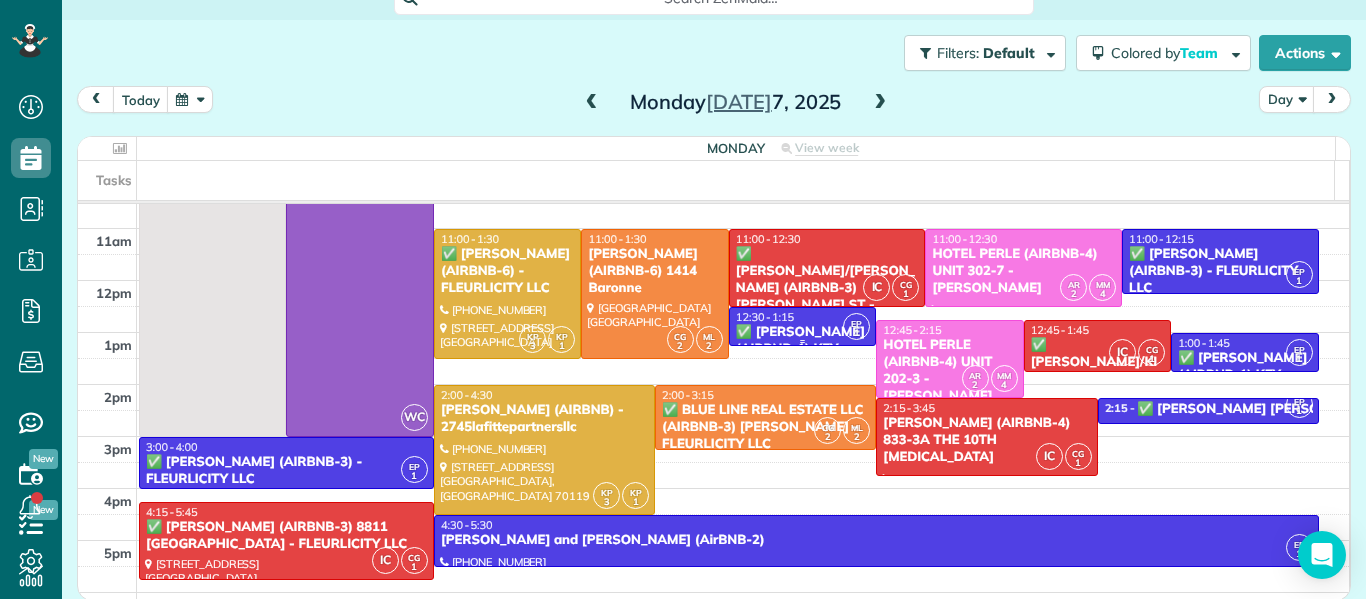 scroll, scrollTop: 182, scrollLeft: 0, axis: vertical 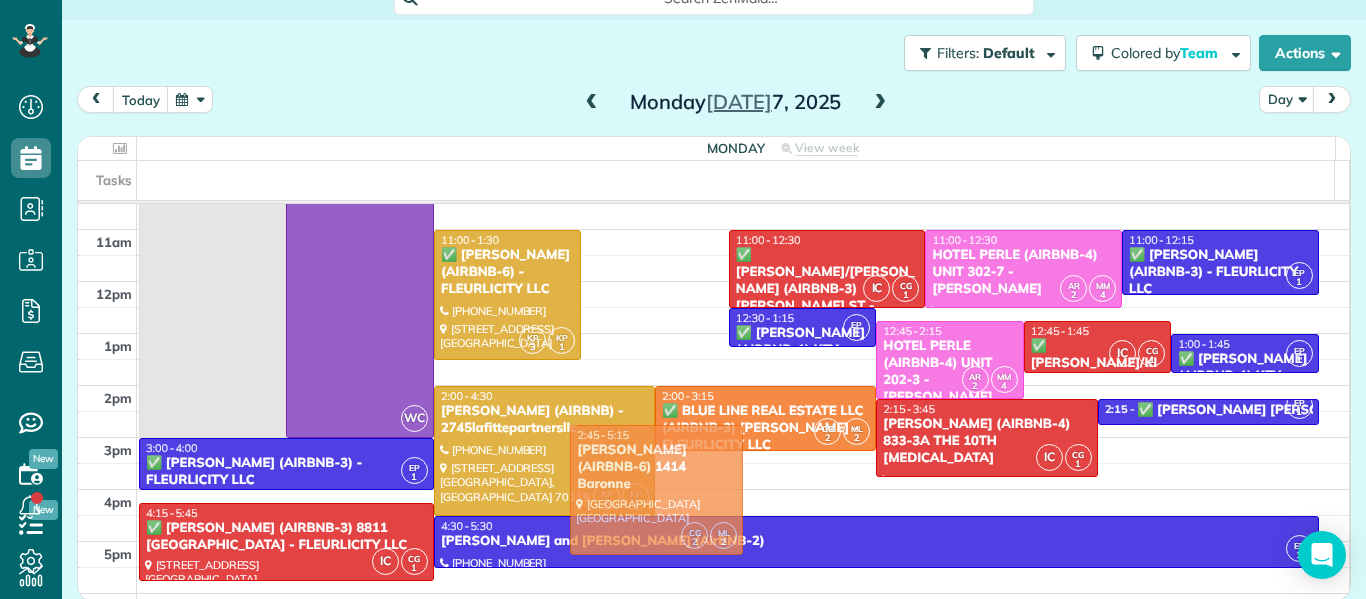 drag, startPoint x: 653, startPoint y: 302, endPoint x: 727, endPoint y: 492, distance: 203.90193 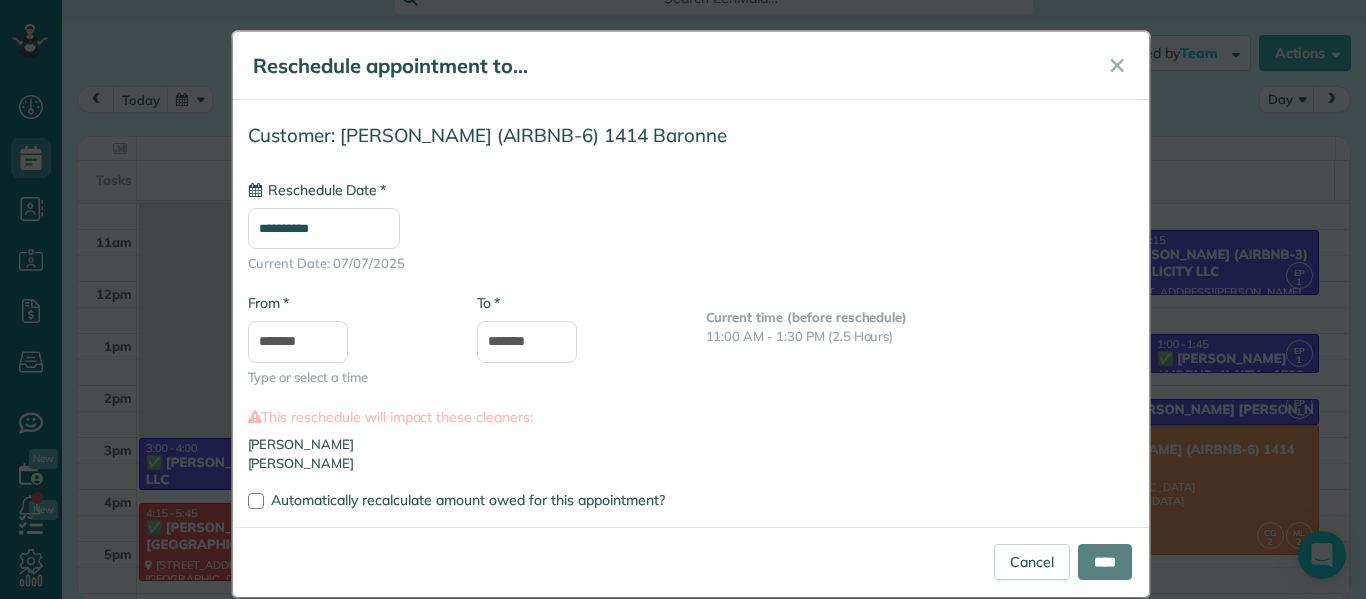 type on "**********" 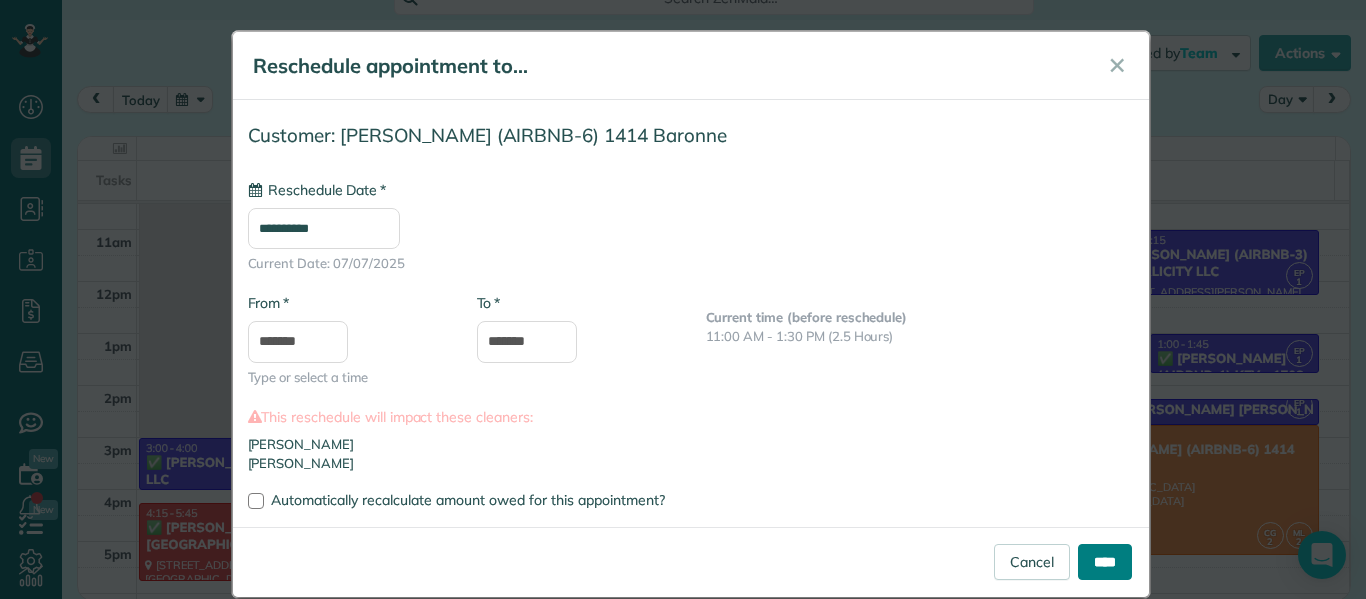 click on "****" at bounding box center [1105, 562] 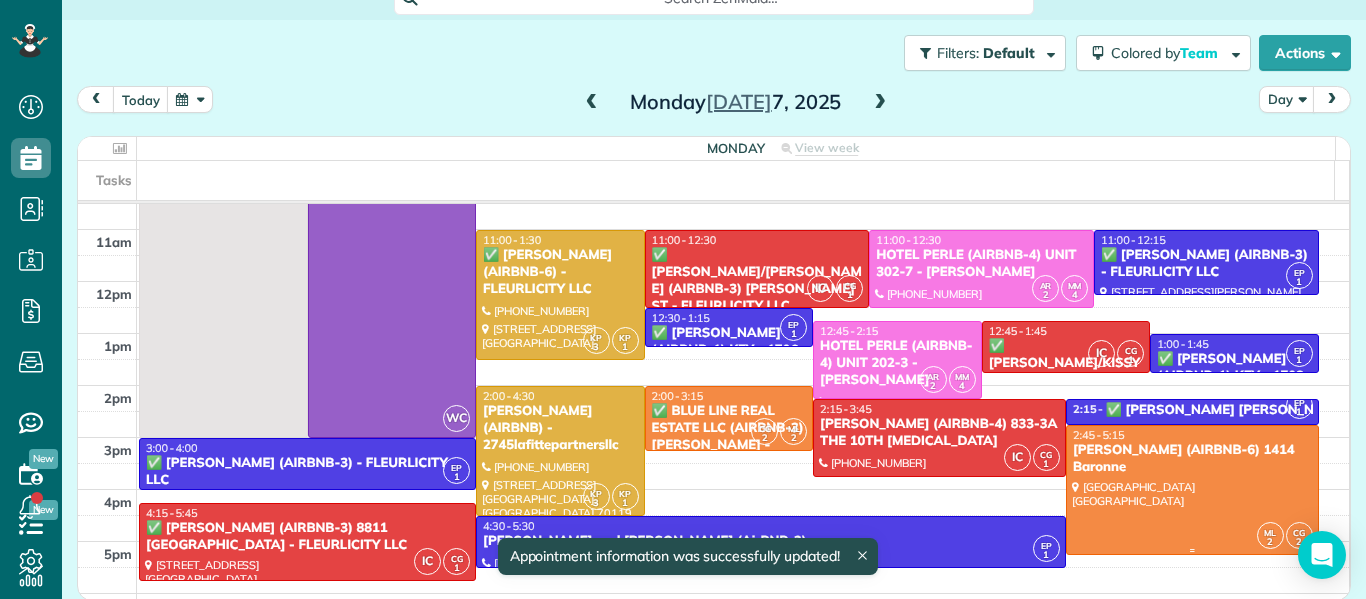 click on "[PERSON_NAME] (AIRBNB-6) 1414 Baronne" at bounding box center (1192, 459) 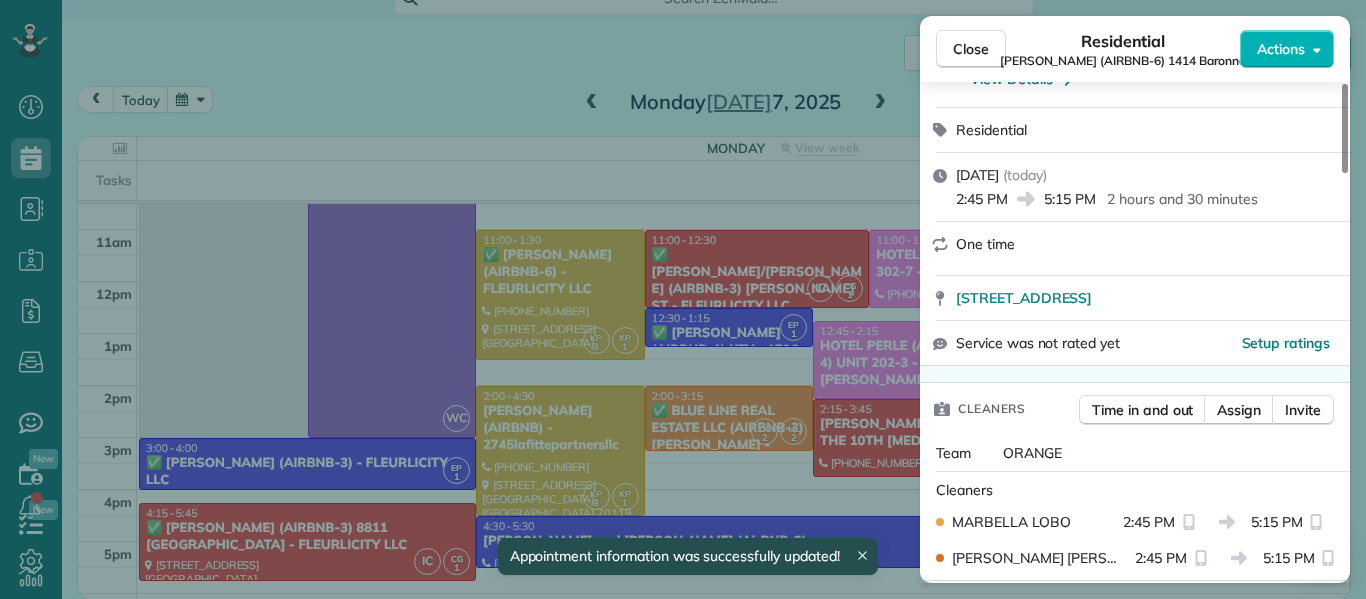 scroll, scrollTop: 234, scrollLeft: 0, axis: vertical 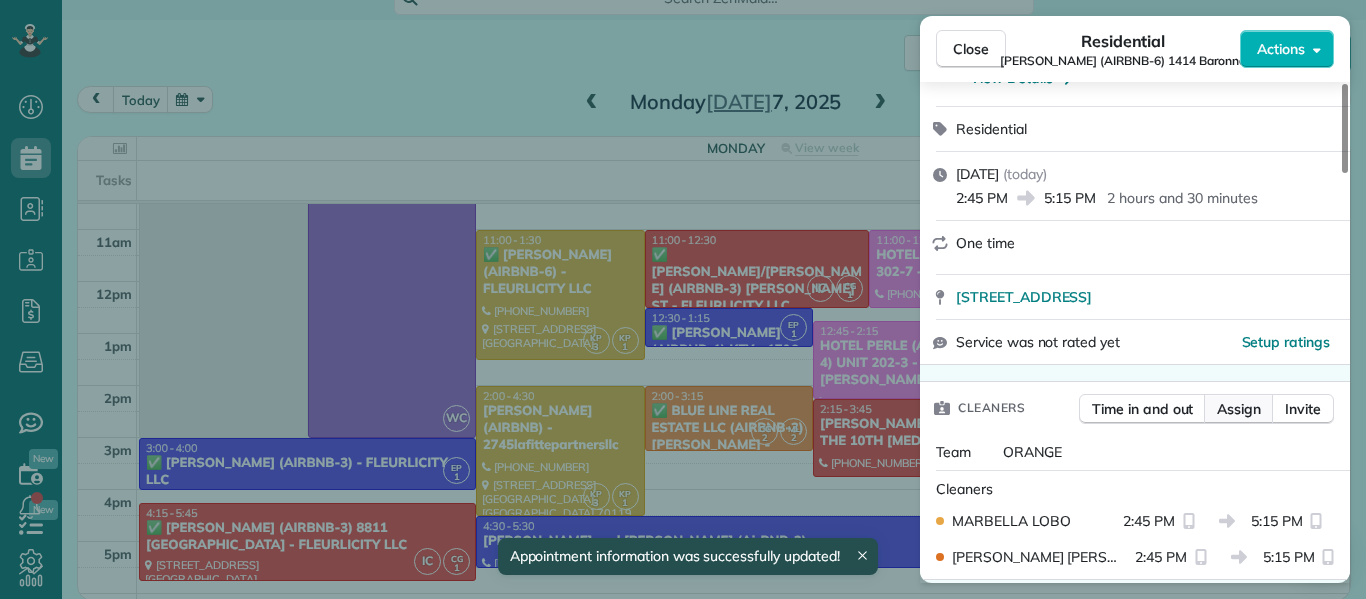 click on "Assign" at bounding box center [1239, 409] 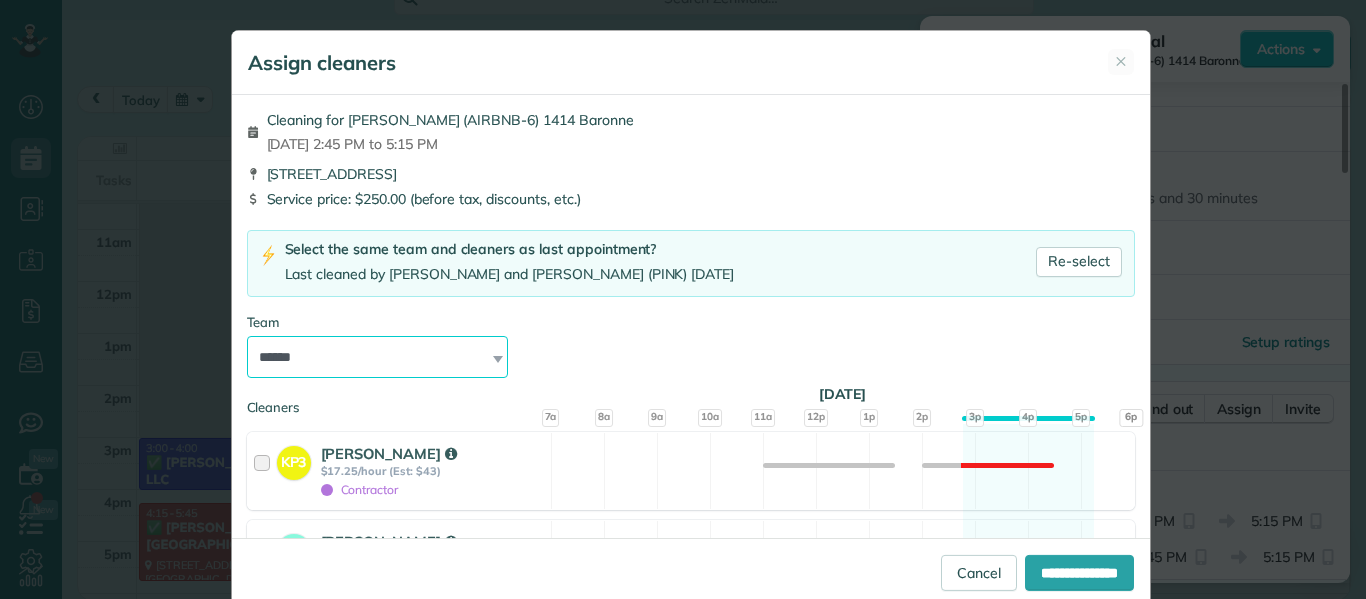 click on "**********" at bounding box center [378, 357] 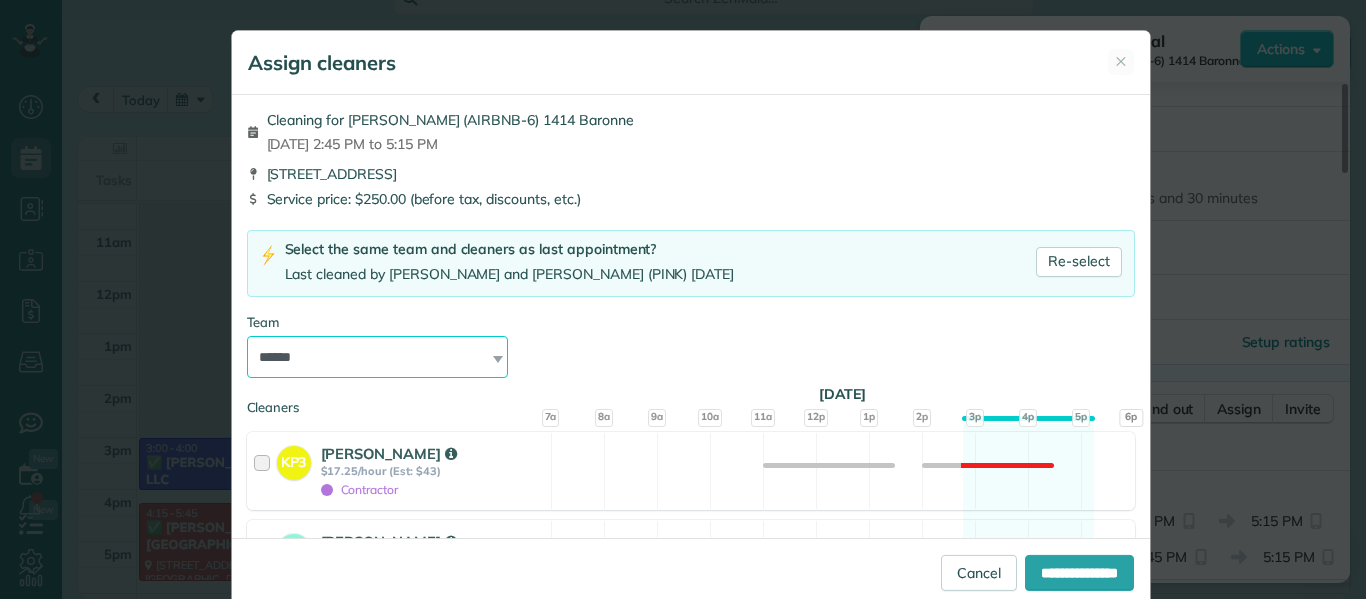 select on "*****" 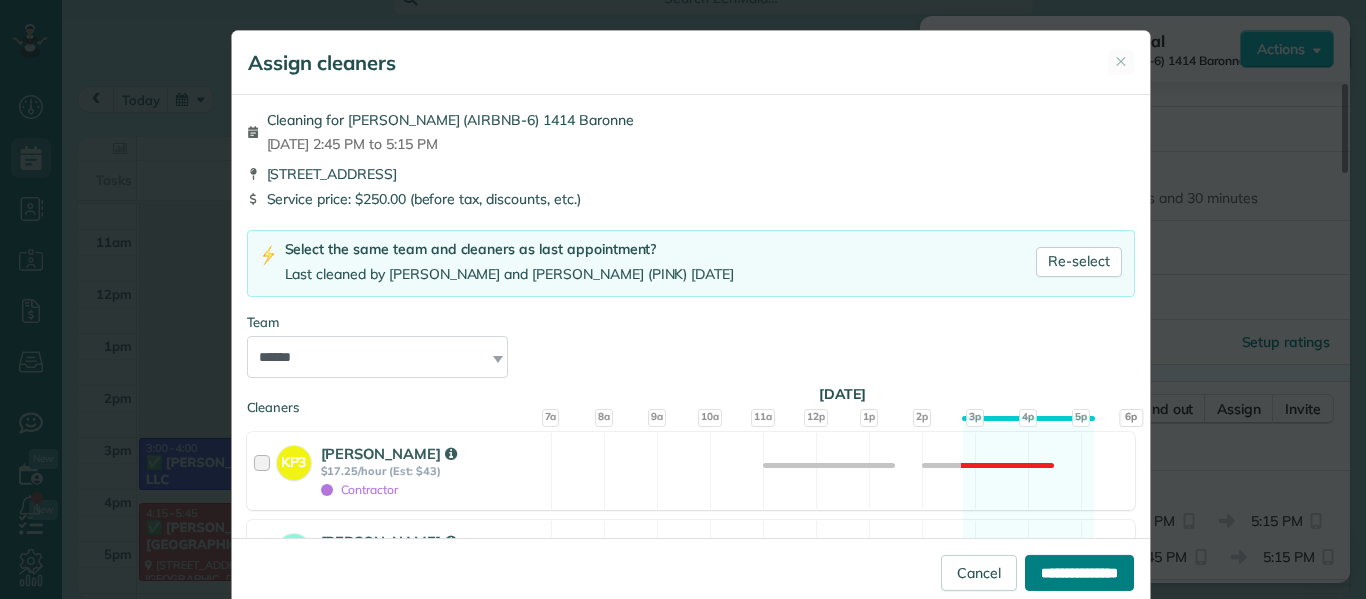 click on "**********" at bounding box center [1079, 573] 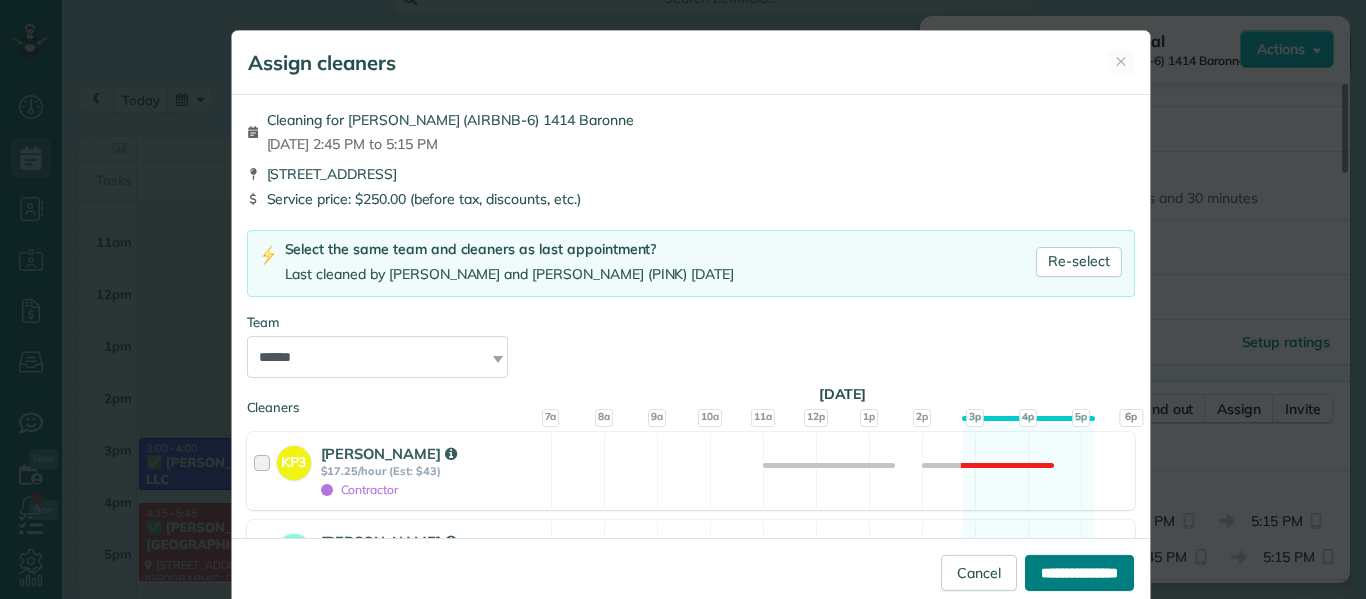 type on "**********" 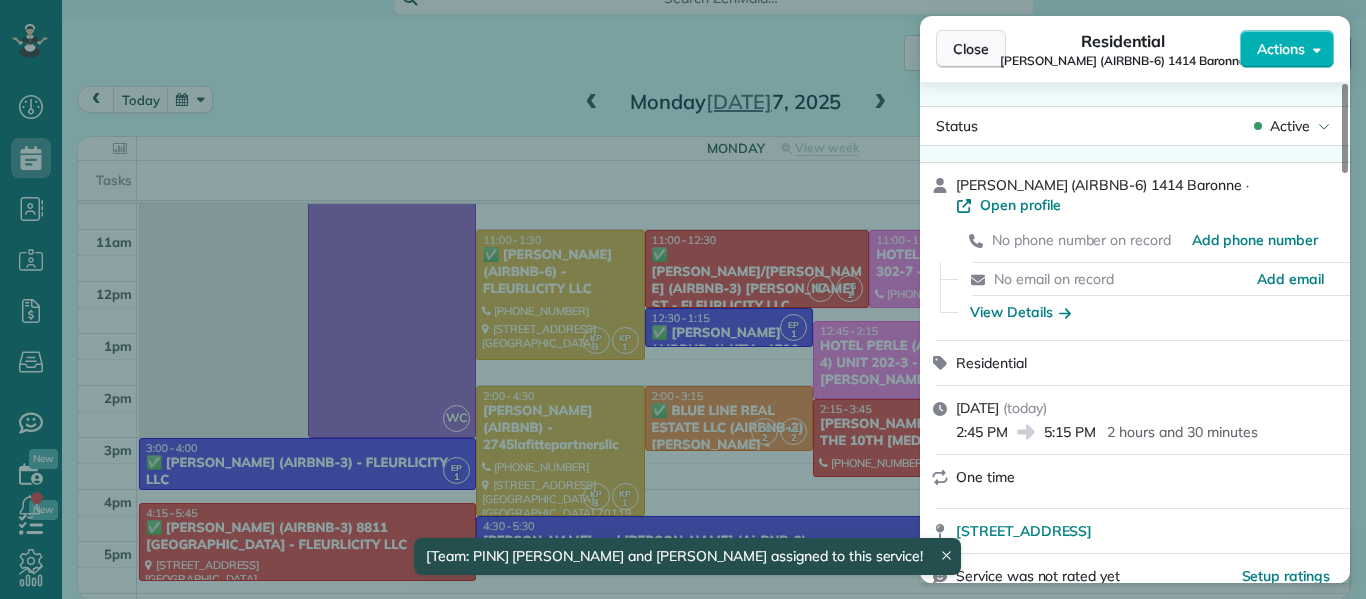 click on "Close" at bounding box center [971, 49] 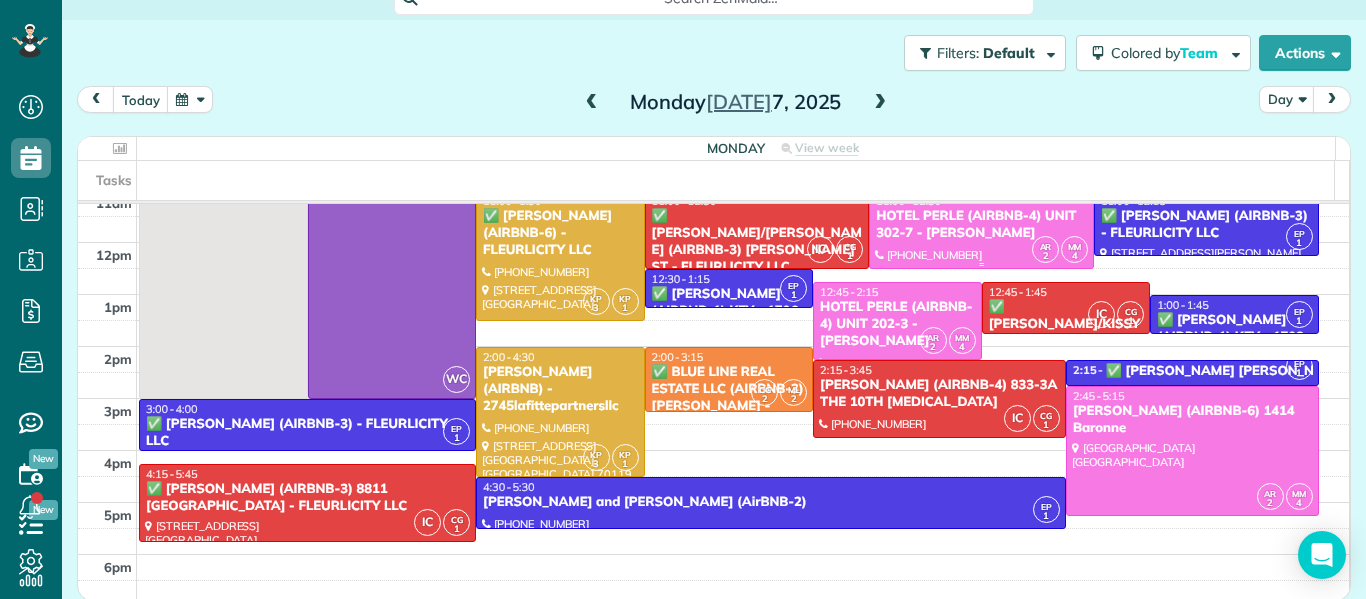 scroll, scrollTop: 222, scrollLeft: 0, axis: vertical 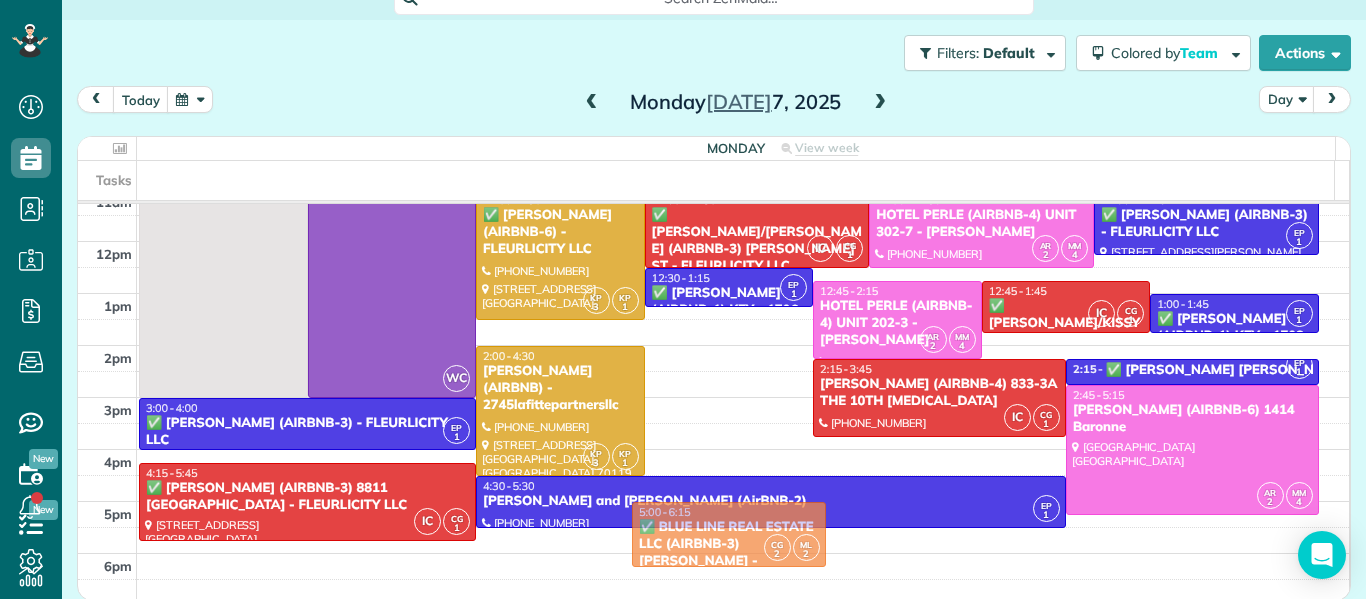 drag, startPoint x: 745, startPoint y: 372, endPoint x: 782, endPoint y: 524, distance: 156.43849 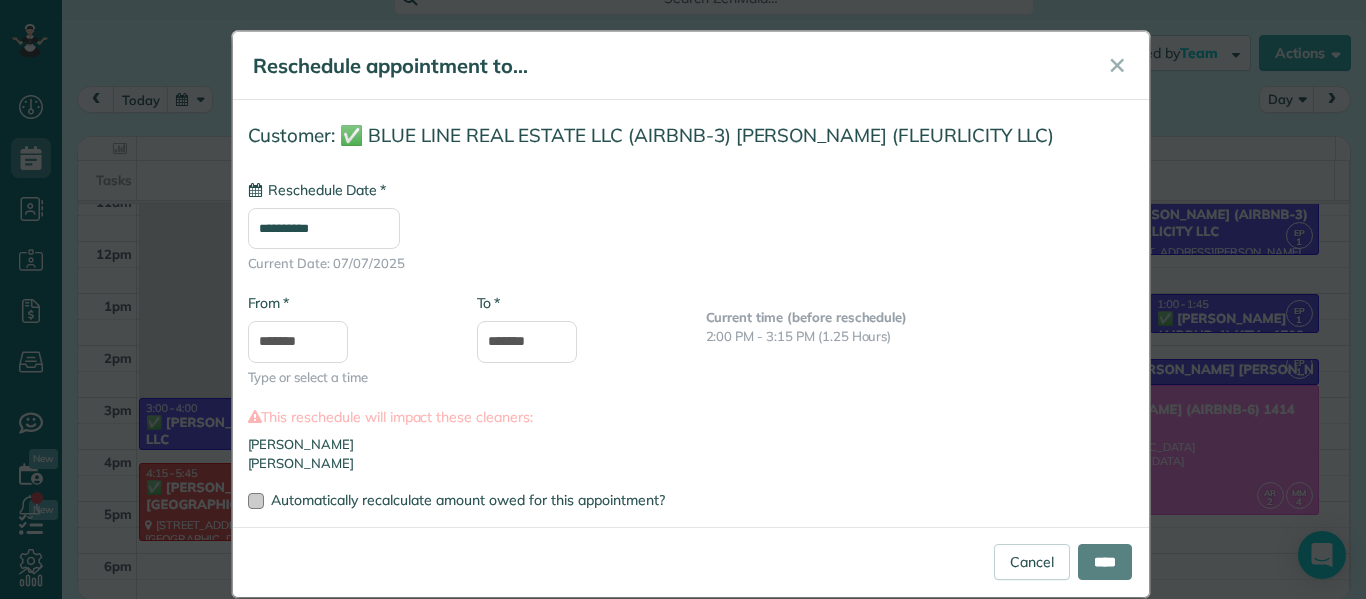 type on "**********" 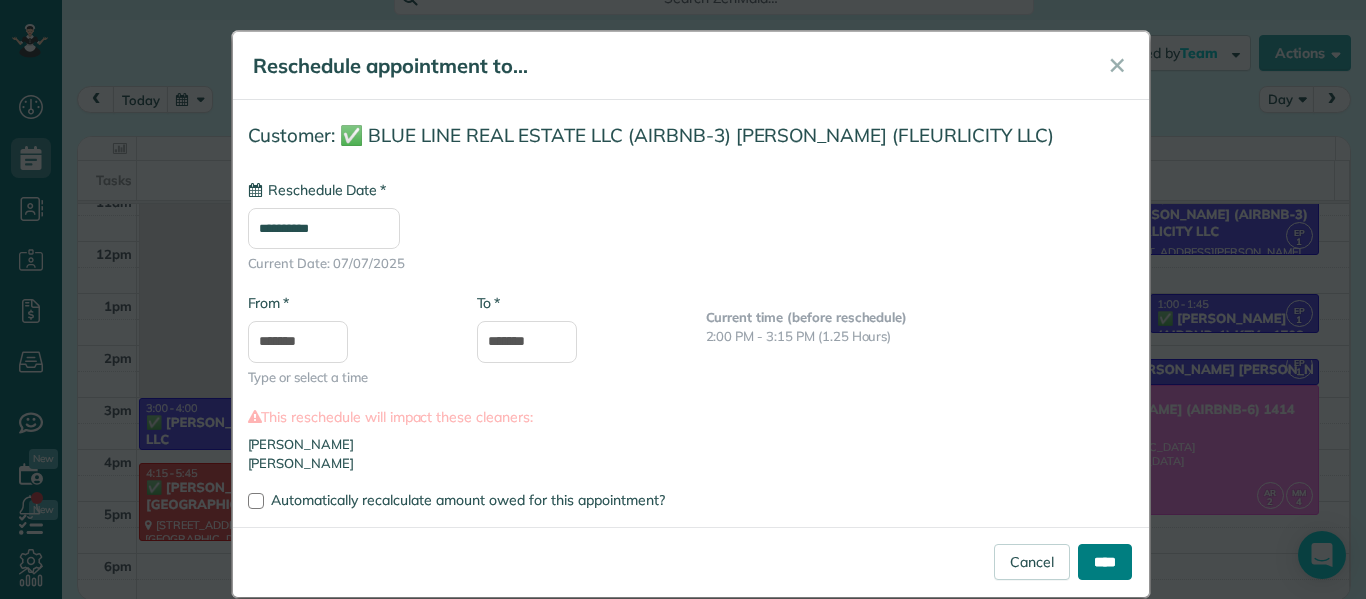 click on "****" at bounding box center [1105, 562] 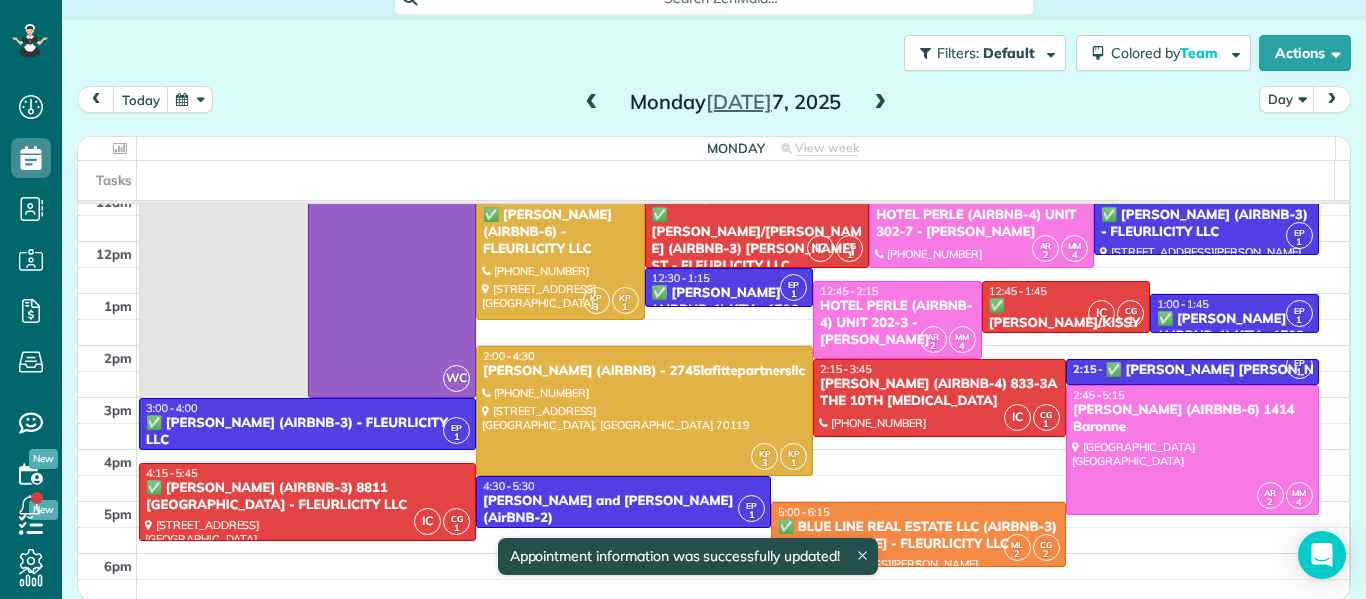 click on "5:00 - 6:15" at bounding box center (918, 512) 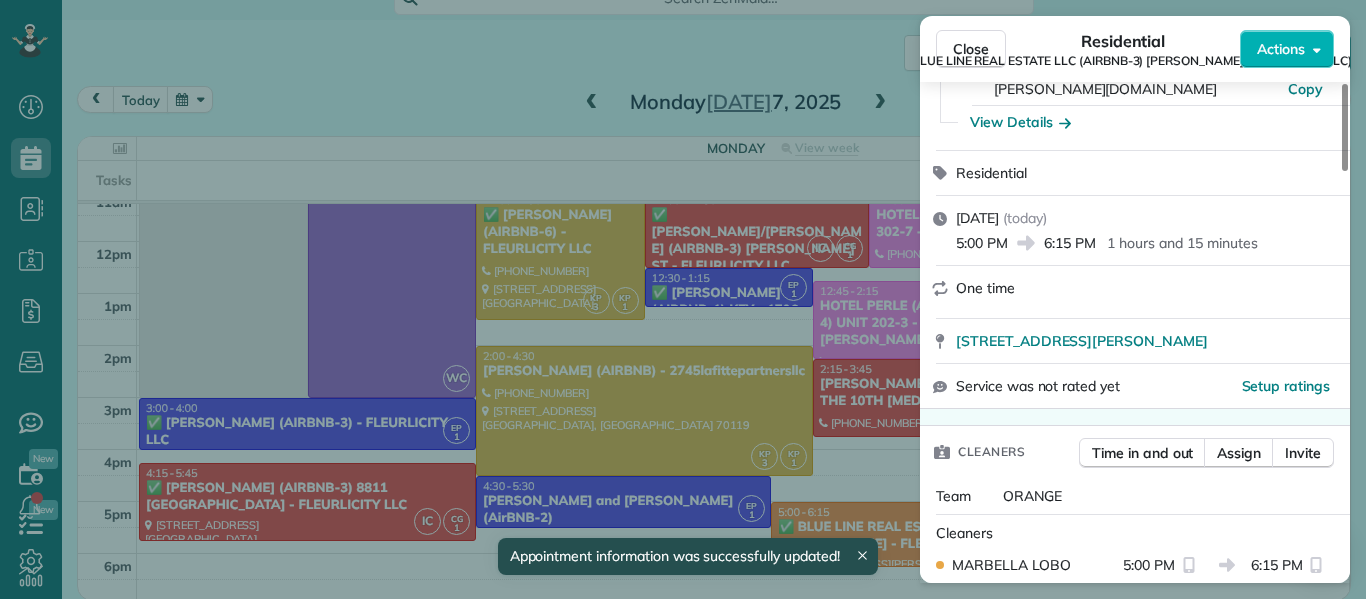 scroll, scrollTop: 212, scrollLeft: 0, axis: vertical 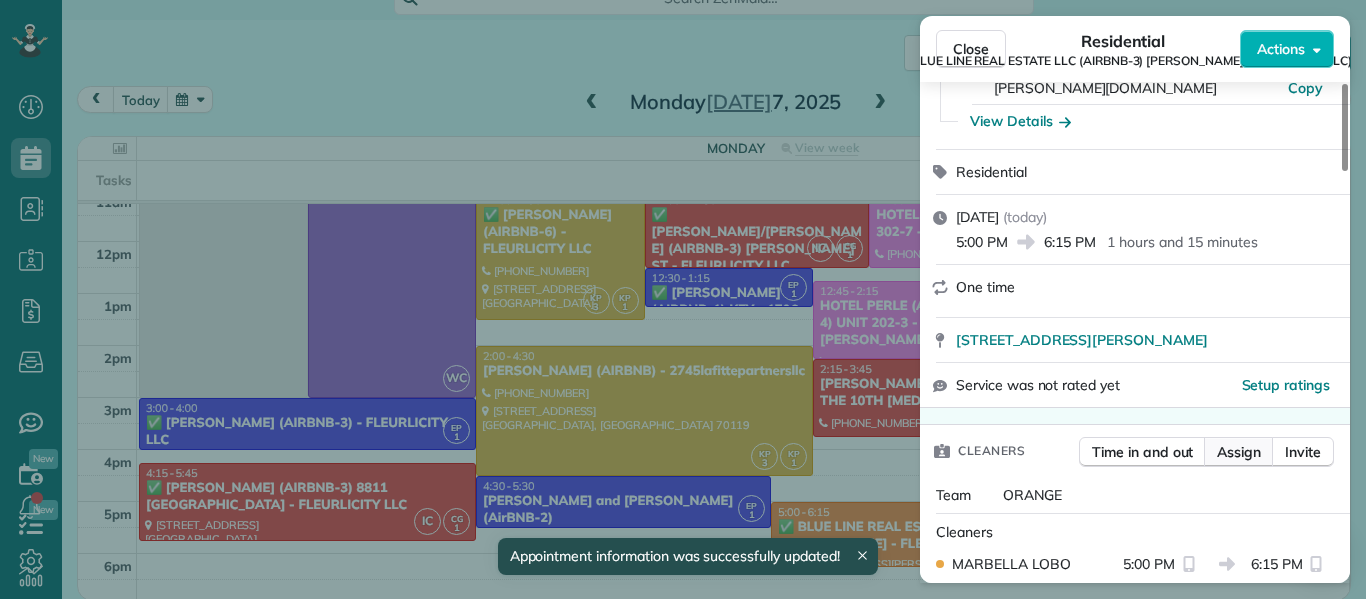 click on "Assign" at bounding box center [1239, 452] 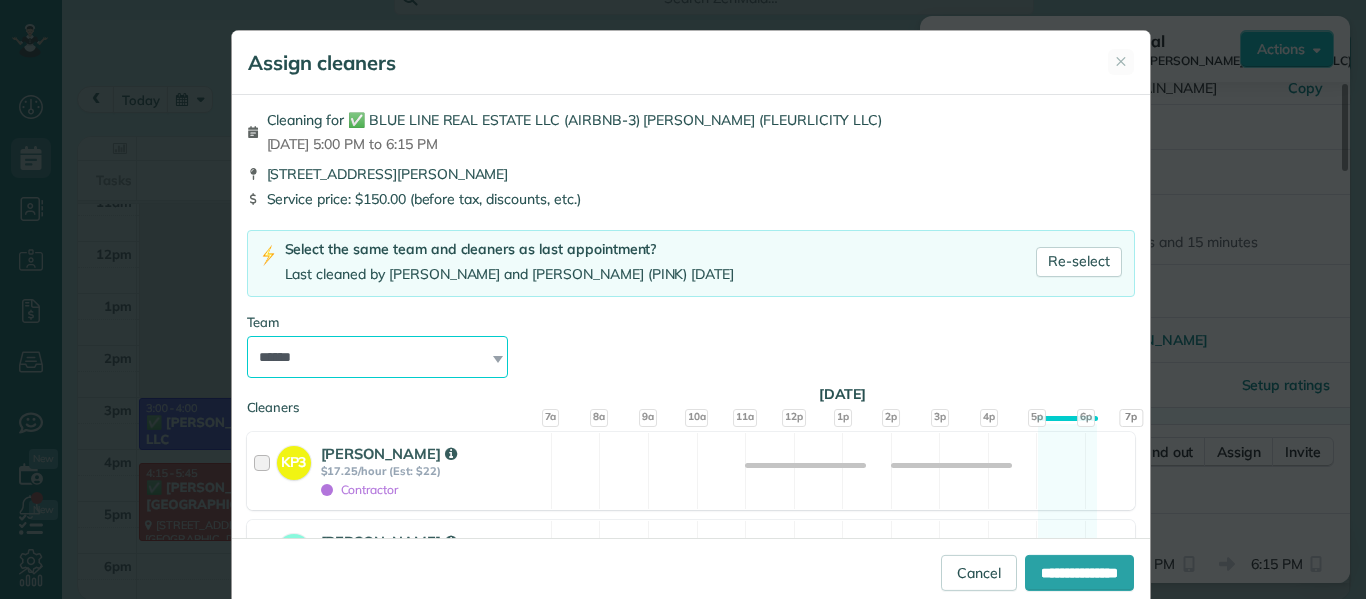 click on "**********" at bounding box center (378, 357) 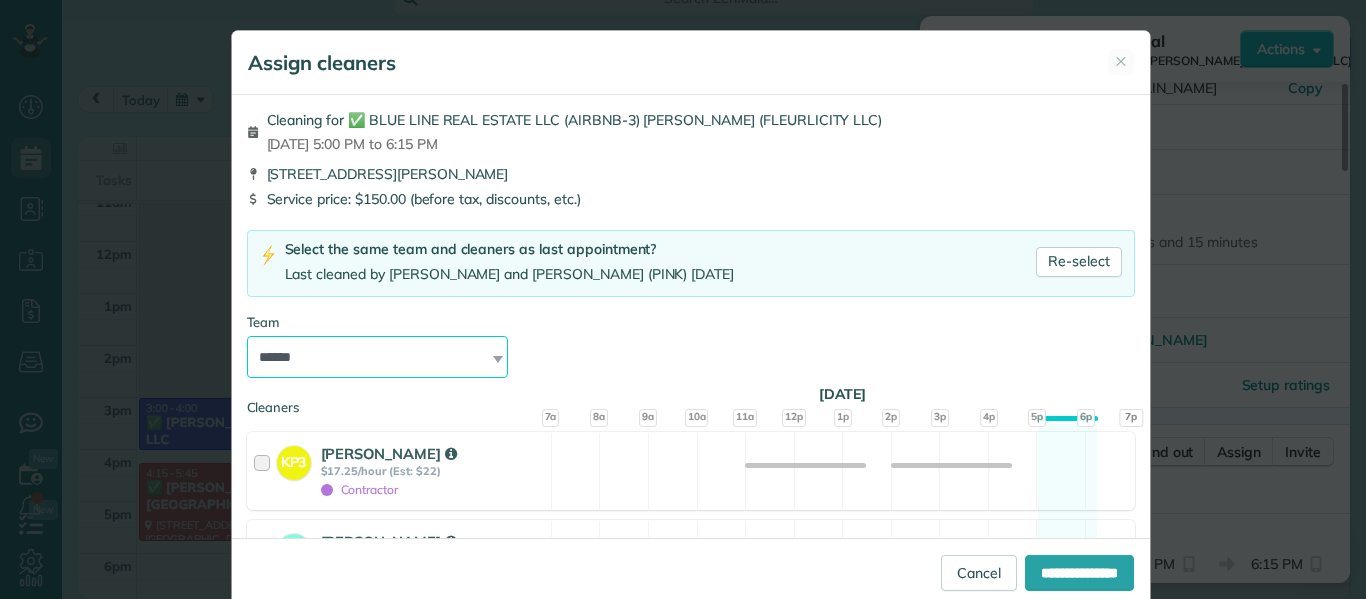 select on "*****" 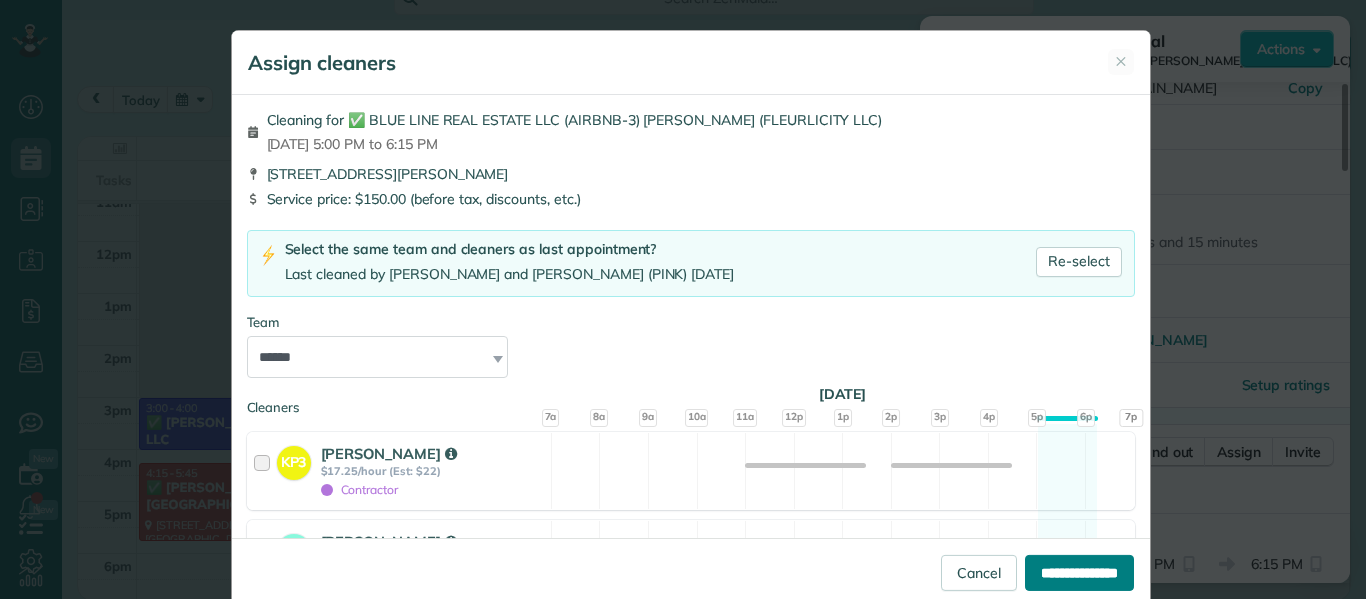 click on "**********" at bounding box center (1079, 573) 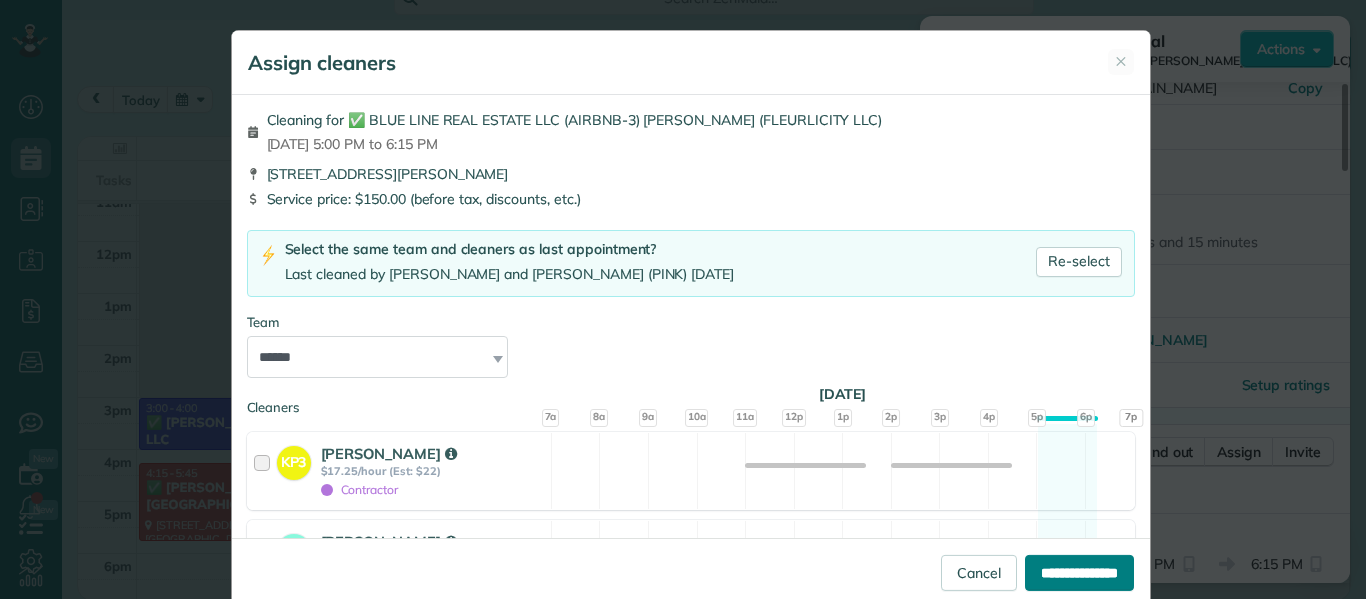 type on "**********" 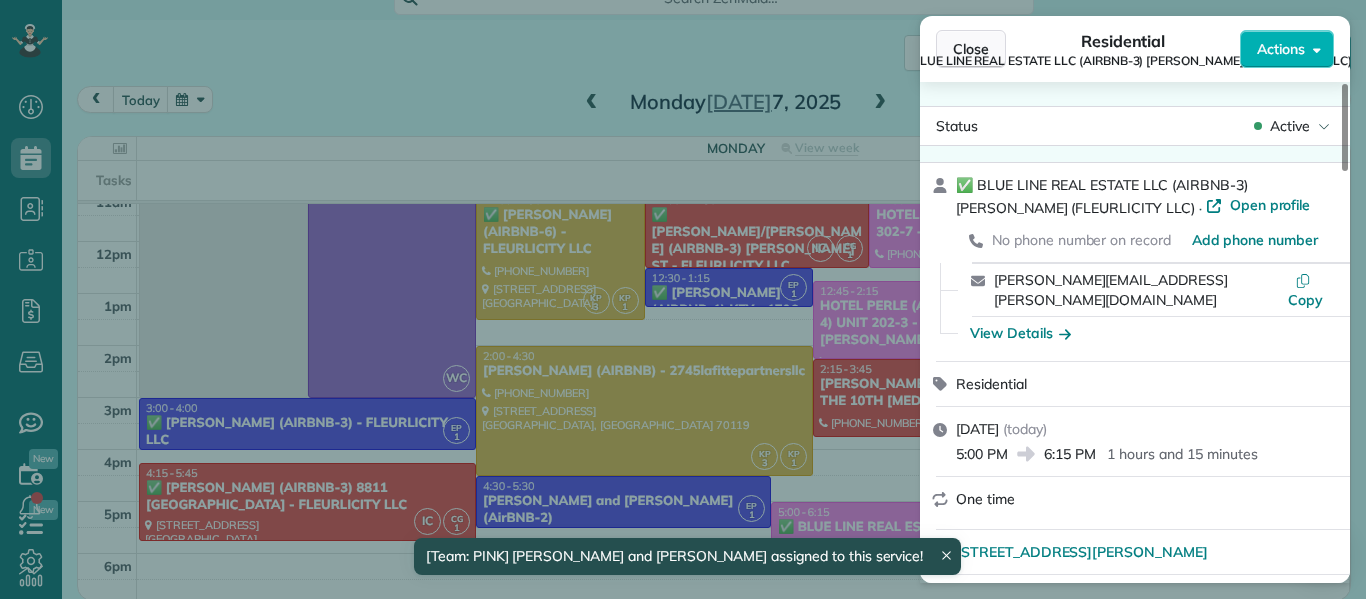 click on "Close" at bounding box center [971, 49] 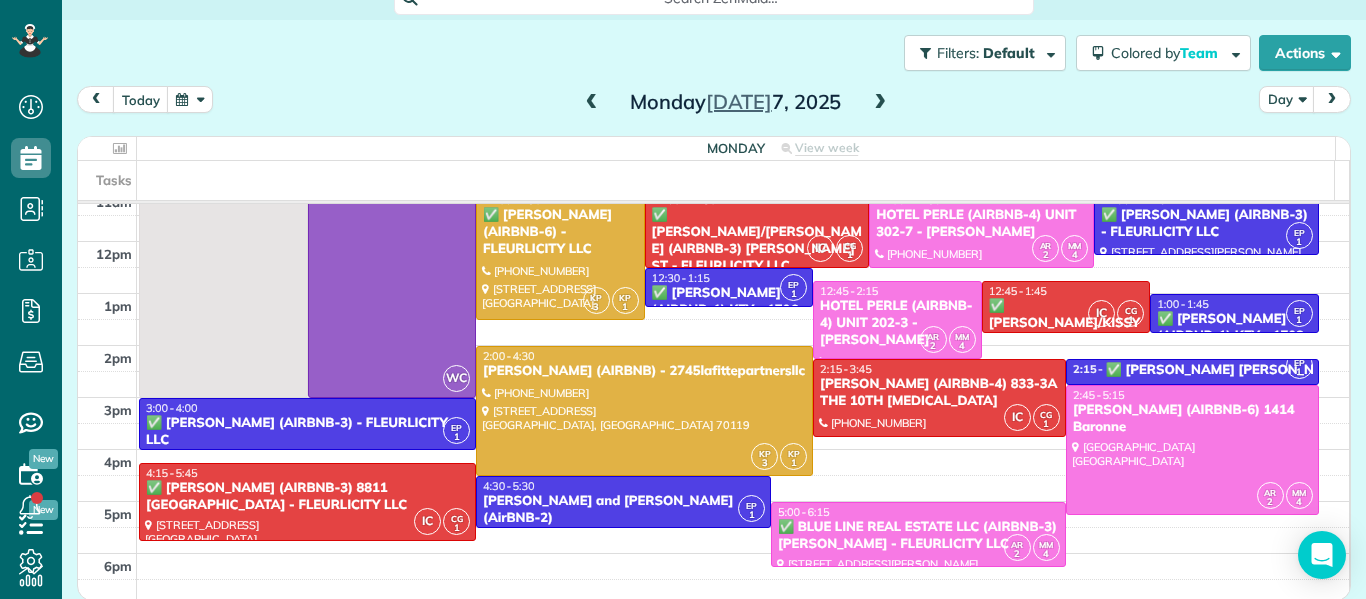 click on "5:00 - 6:15" at bounding box center [918, 512] 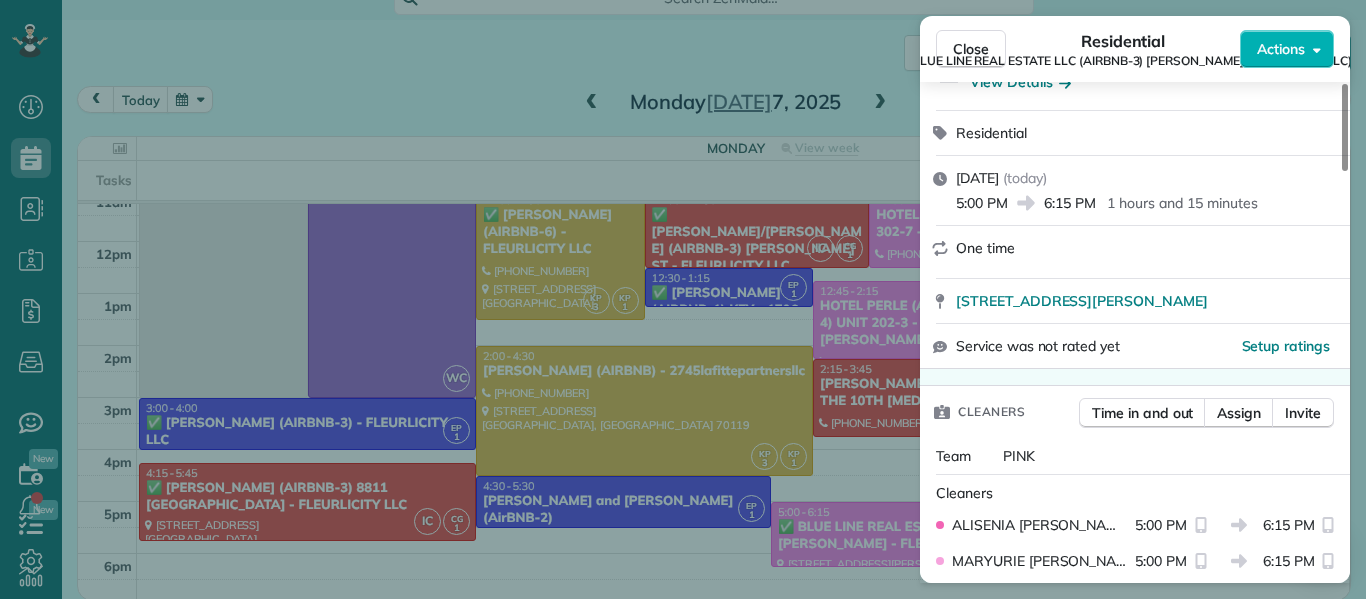 scroll, scrollTop: 253, scrollLeft: 0, axis: vertical 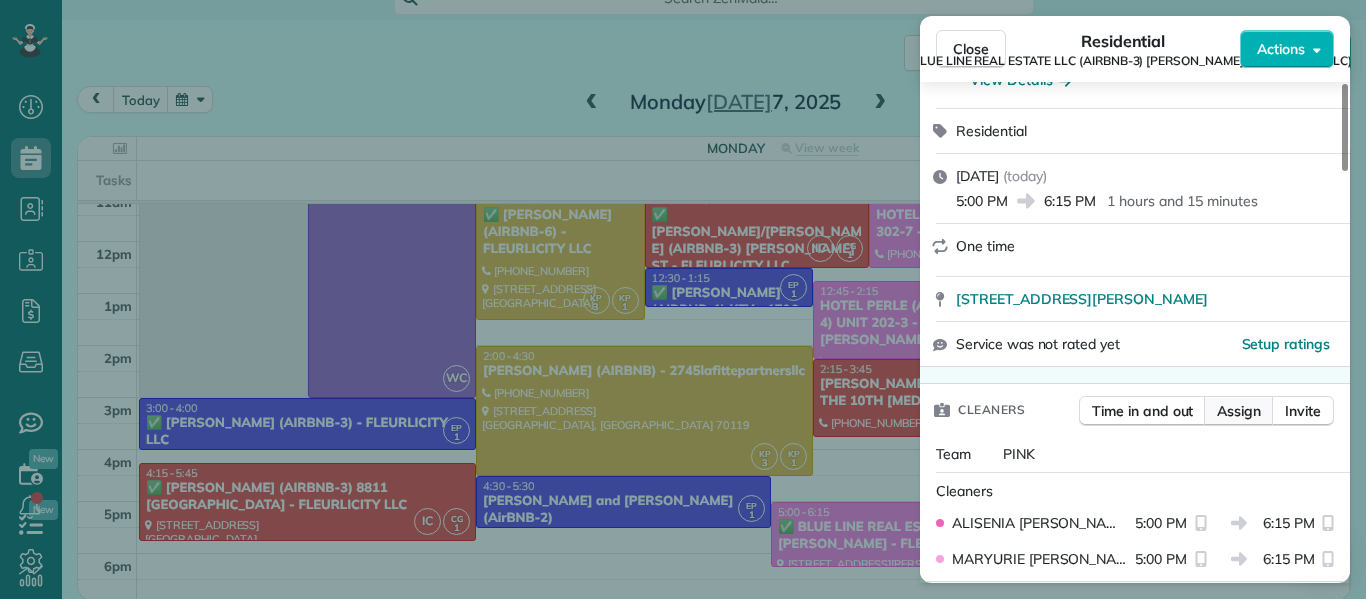 click on "Assign" at bounding box center [1239, 411] 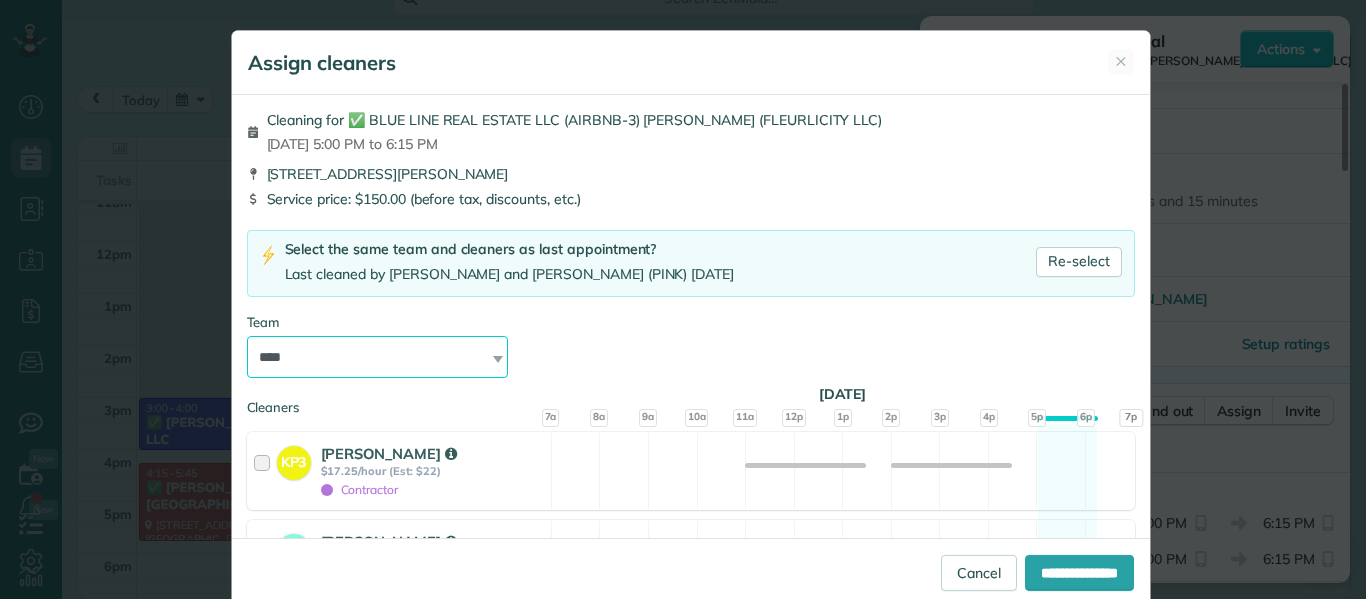 click on "**********" at bounding box center (378, 357) 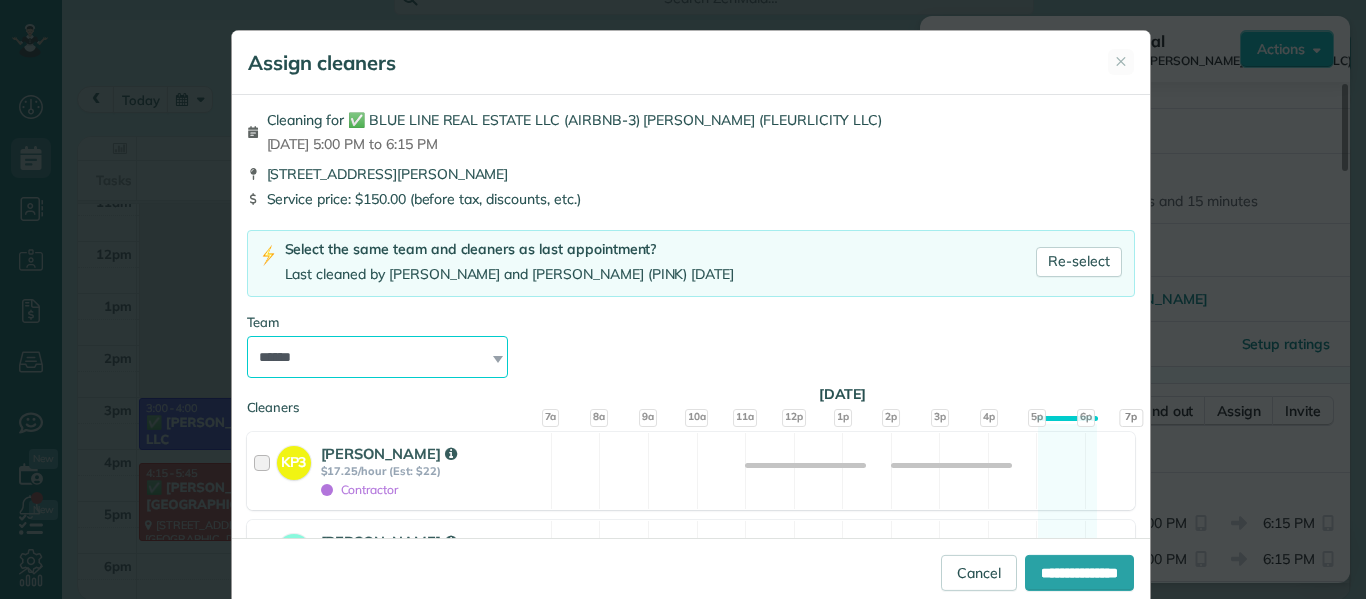 click on "**********" at bounding box center [378, 357] 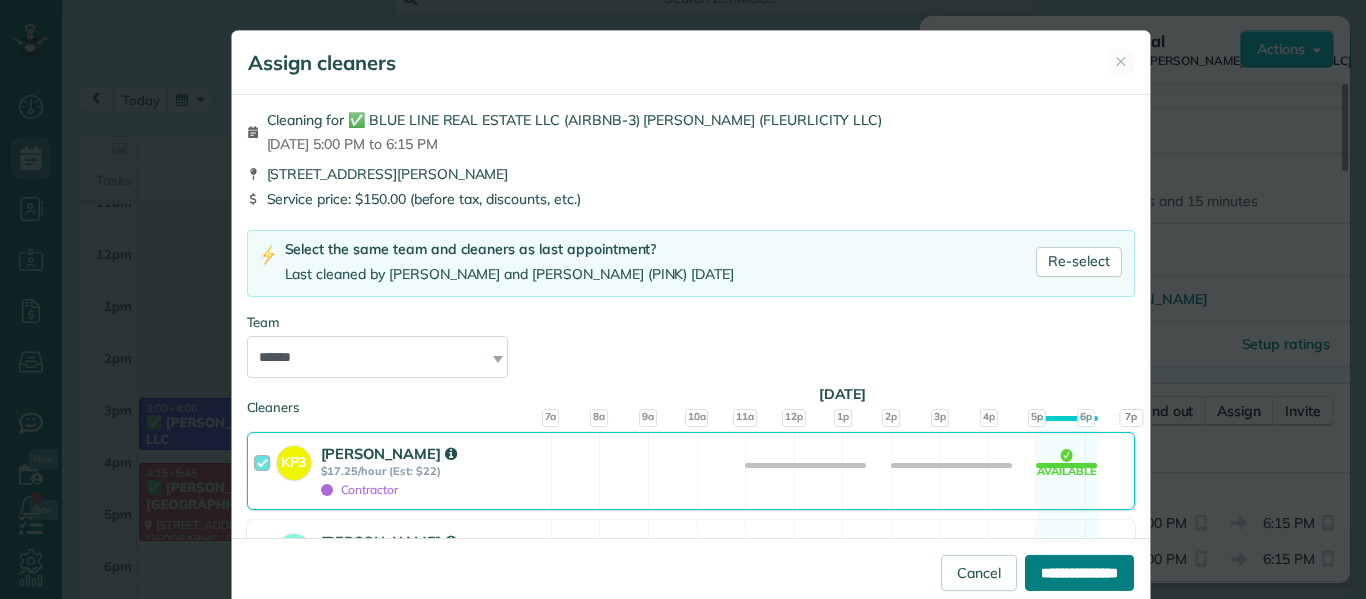 click on "**********" at bounding box center (1079, 573) 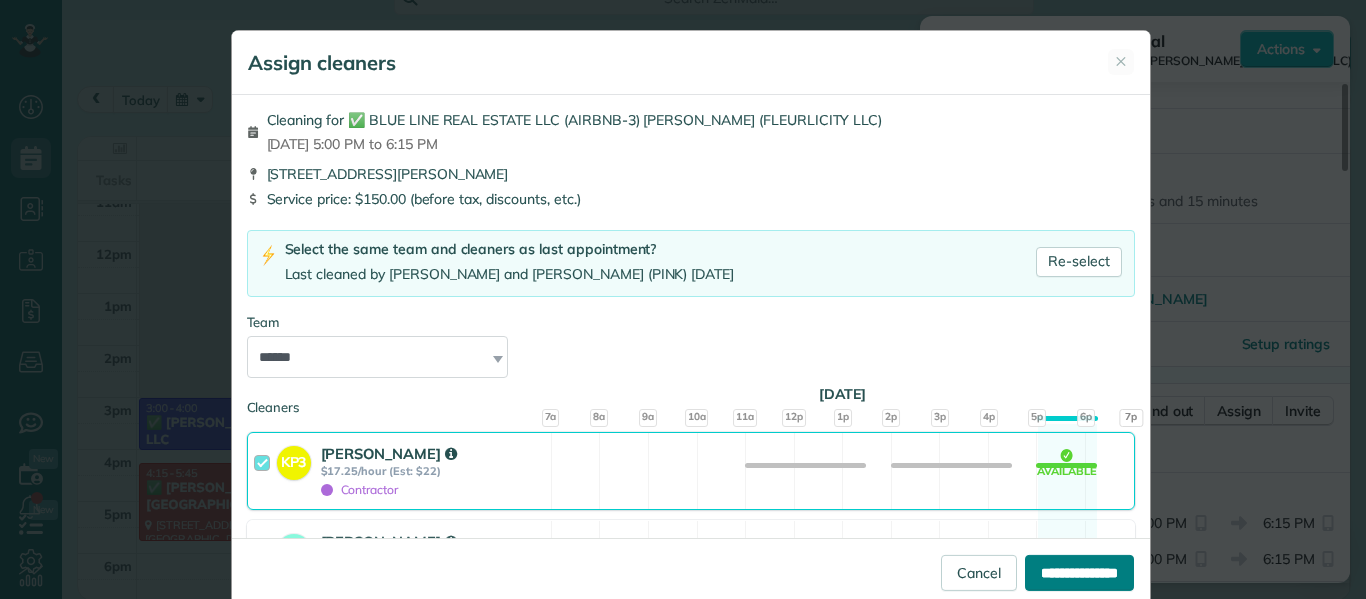 type on "**********" 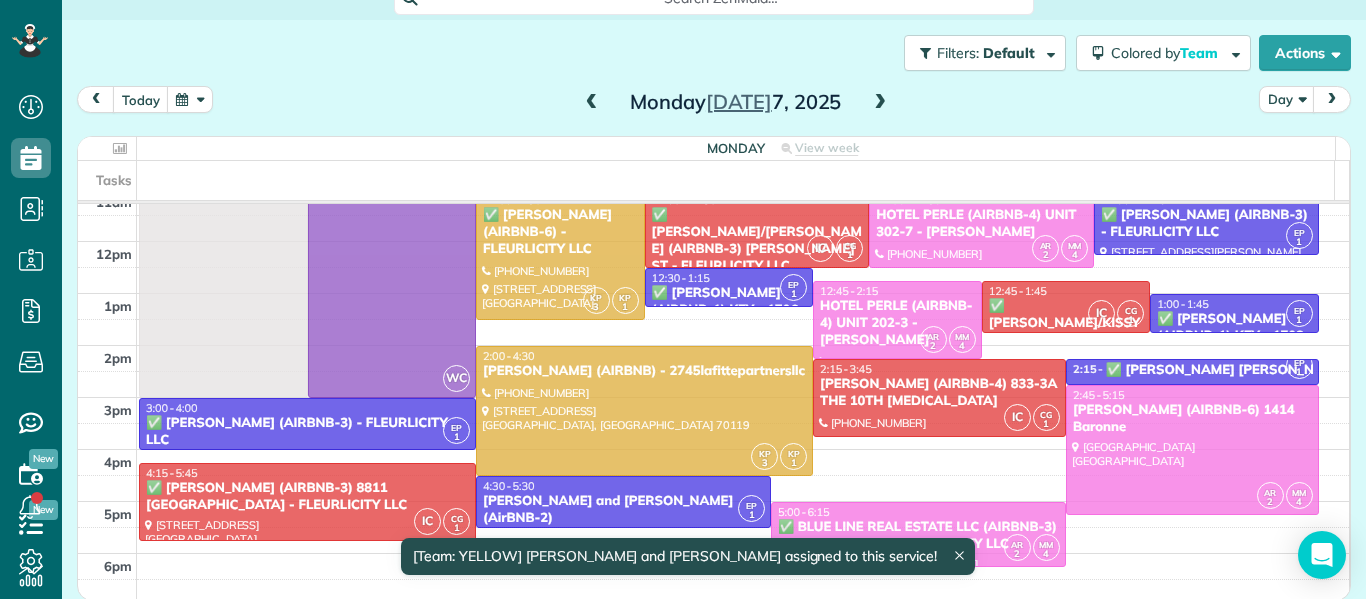 drag, startPoint x: 1082, startPoint y: 564, endPoint x: 1073, endPoint y: 572, distance: 12.0415945 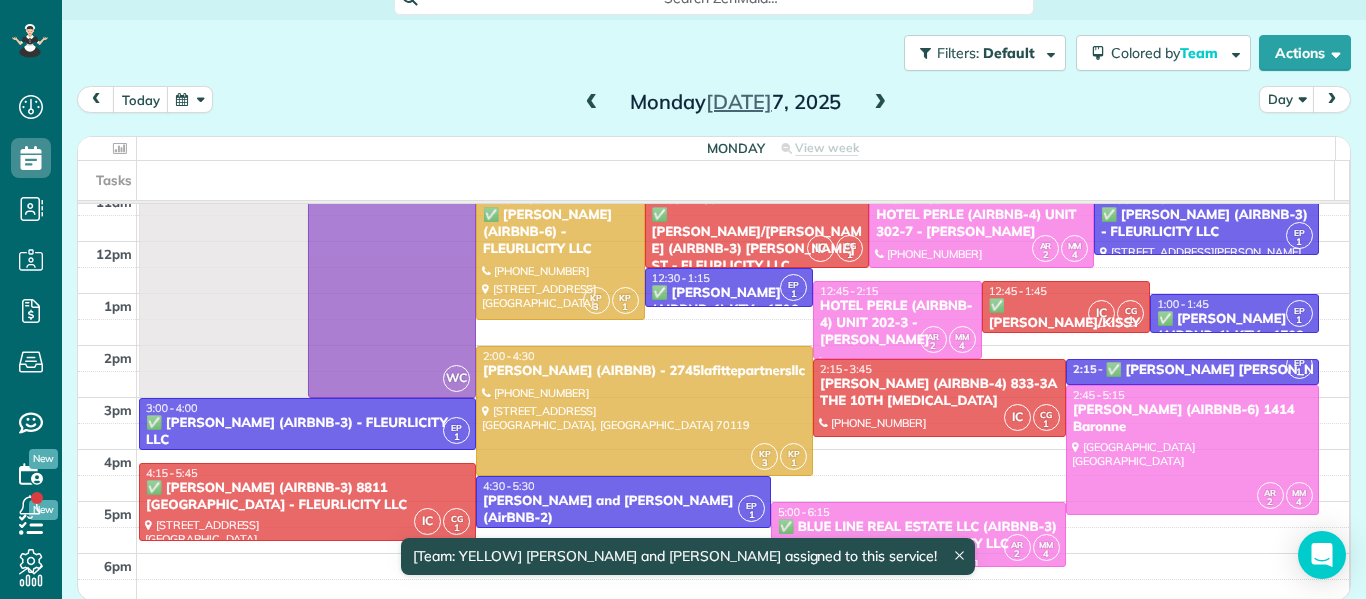 click on "Dashboard
Scheduling
Calendar View
List View
Dispatch View - Weekly scheduling (Beta)" at bounding box center [683, 299] 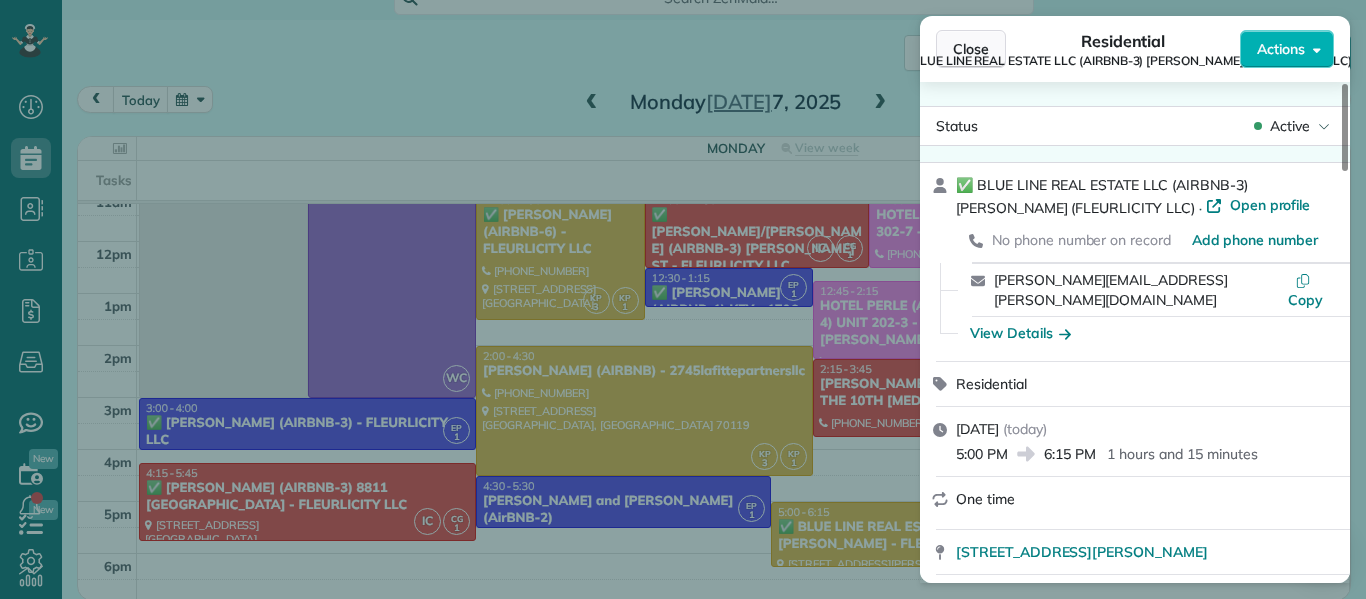 click on "Close" at bounding box center [971, 49] 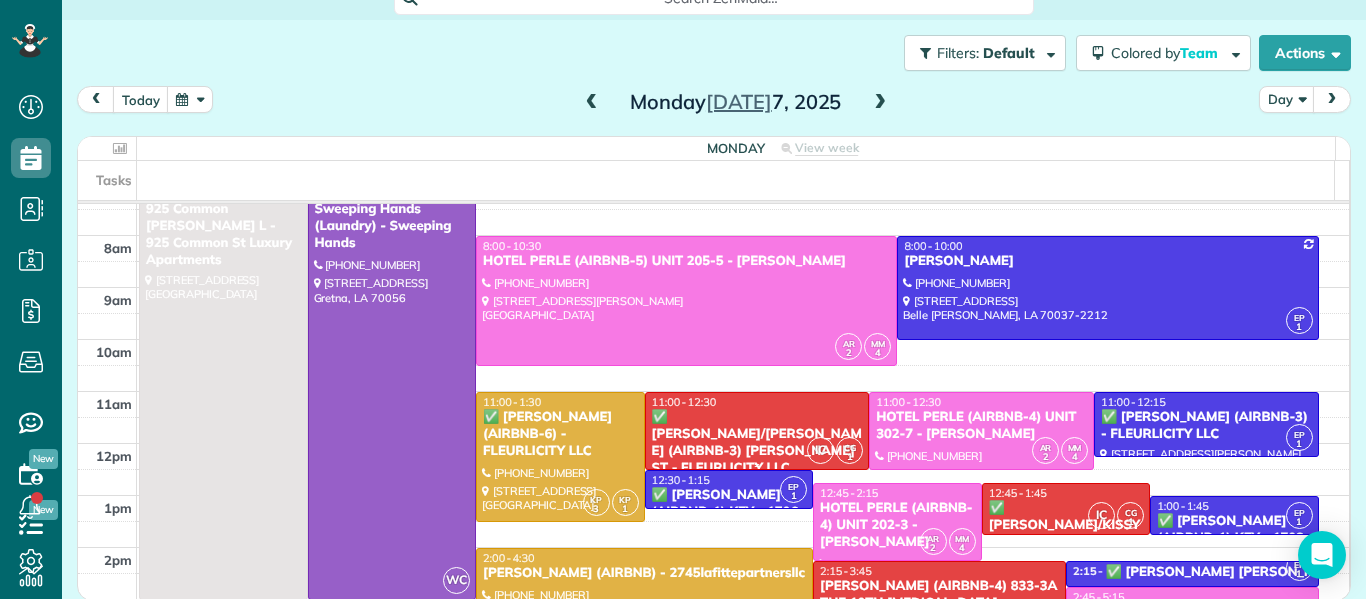scroll, scrollTop: 19, scrollLeft: 0, axis: vertical 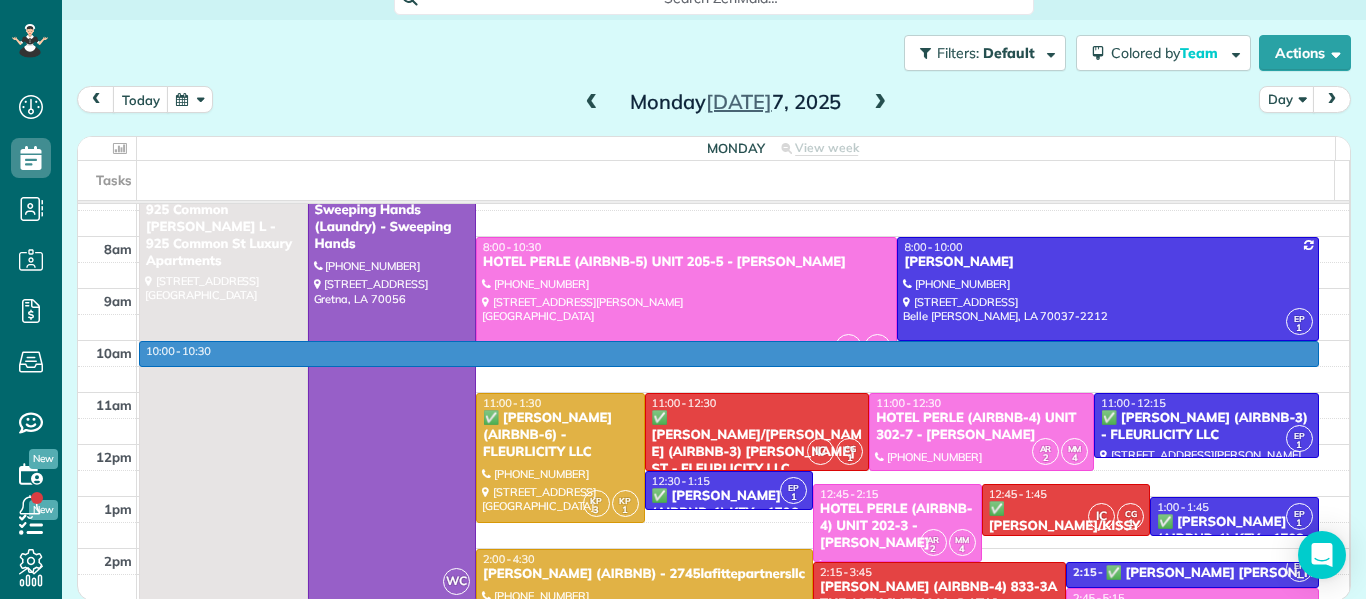 click on "7am 8am 9am 10am 11am 12pm 1pm 2pm 3pm 4pm 5pm 6pm 7pm 8pm 9pm 10pm 11pm 10:00 - 10:30 7:00 - 3:00 925 Common [PERSON_NAME] L - 925 Common St Luxury Apartments [STREET_ADDRESS] 7:00 - 3:00 Sweeping Hands (Laundry) - Sweeping Hands [PHONE_NUMBER] [STREET_ADDRESS] 2 MM 4 8:00 - 10:30 HOTEL PERLE (AIRBNB-5) UNIT 205-5 - [PERSON_NAME] [PHONE_NUMBER] [STREET_ADDRESS][PERSON_NAME] EP 1 8:00 - 10:00 [PERSON_NAME] [PHONE_NUMBER] [STREET_ADDRESS][PERSON_NAME] KP 3 KP 1 11:00 - 1:30 ✅ [PERSON_NAME] (AIRBNB-6) - FLEURLICITY LLC [PHONE_NUMBER] [STREET_ADDRESS] IC CG 1 11:00 - 12:30 ✅ [PERSON_NAME]/[PERSON_NAME] (AIRBNB-3) [PERSON_NAME] ST - FLEURLICITY LLC [PHONE_NUMBER] [STREET_ADDRESS][PERSON_NAME] 2 MM 4 11:00 - 12:30 HOTEL PERLE (AIRBNB-4) UNIT 302-7 - [PERSON_NAME] [PHONE_NUMBER] [STREET_ADDRESS][PERSON_NAME] EP 1 11:00 - 12:15 ✅ [PERSON_NAME] (AIRBNB-3) - FLEURLICITY LLC [STREET_ADDRESS][PERSON_NAME] EP" at bounding box center (713, 626) 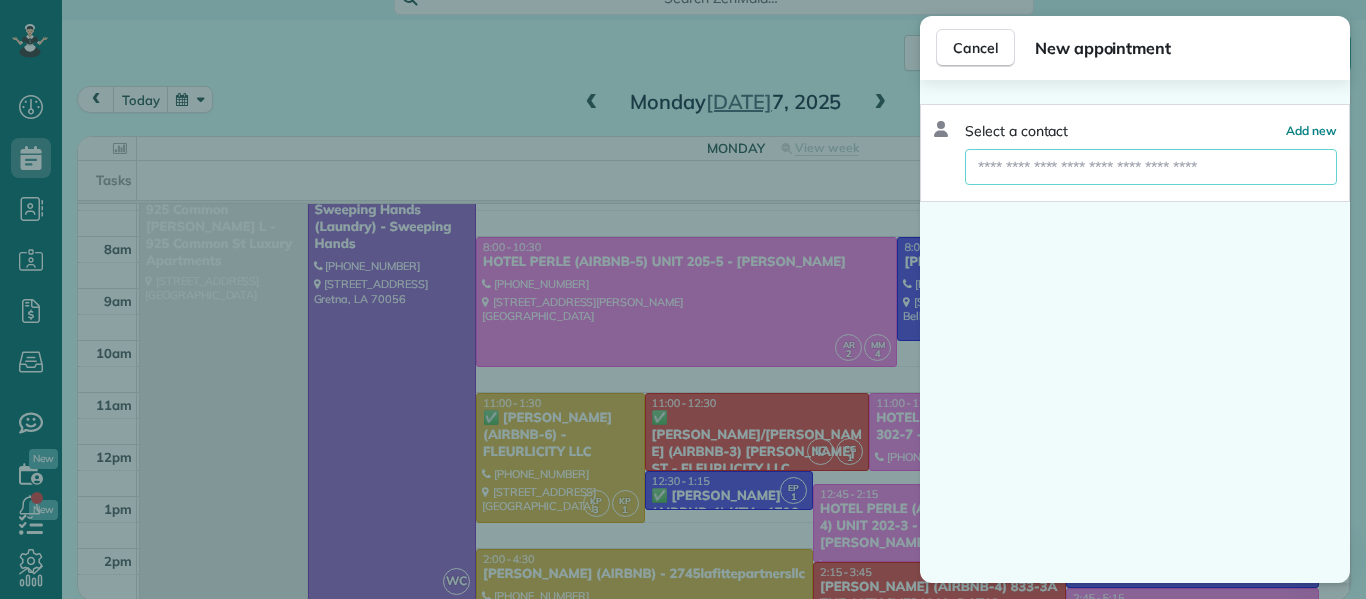 click at bounding box center [1151, 167] 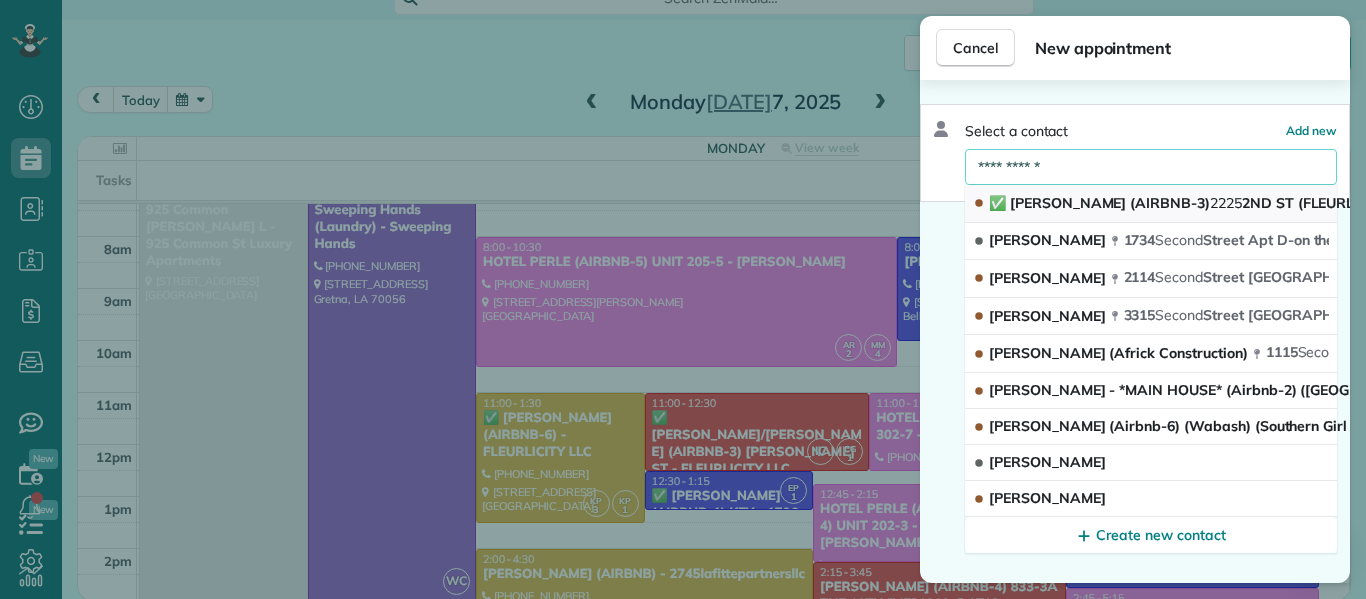 type on "**********" 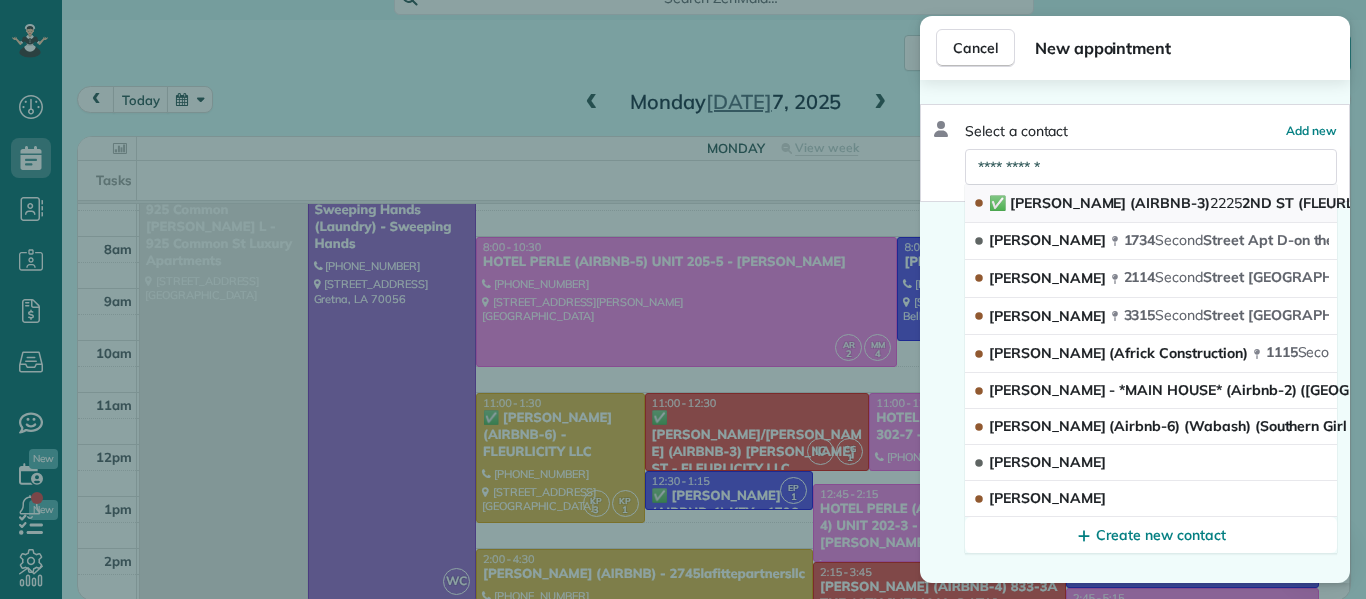 click on "✅ [PERSON_NAME] (AIRBNB-3)  [STREET_ADDRESS] (FLEURLICITY LLC)" at bounding box center (1206, 203) 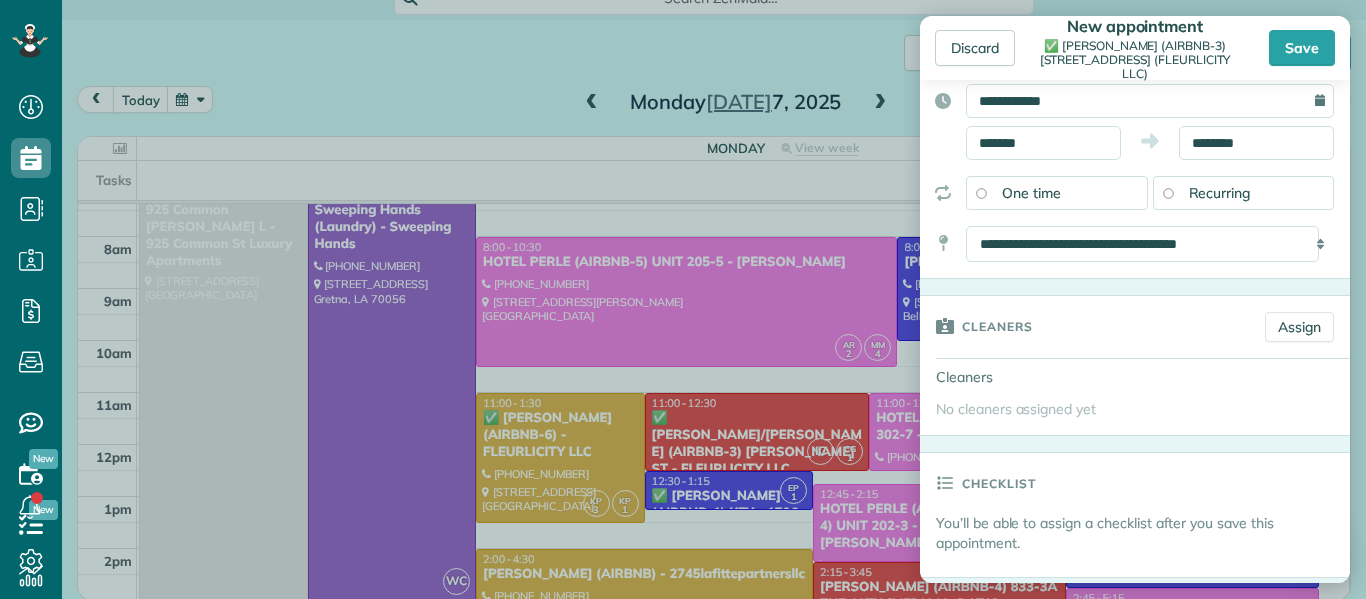 scroll, scrollTop: 204, scrollLeft: 0, axis: vertical 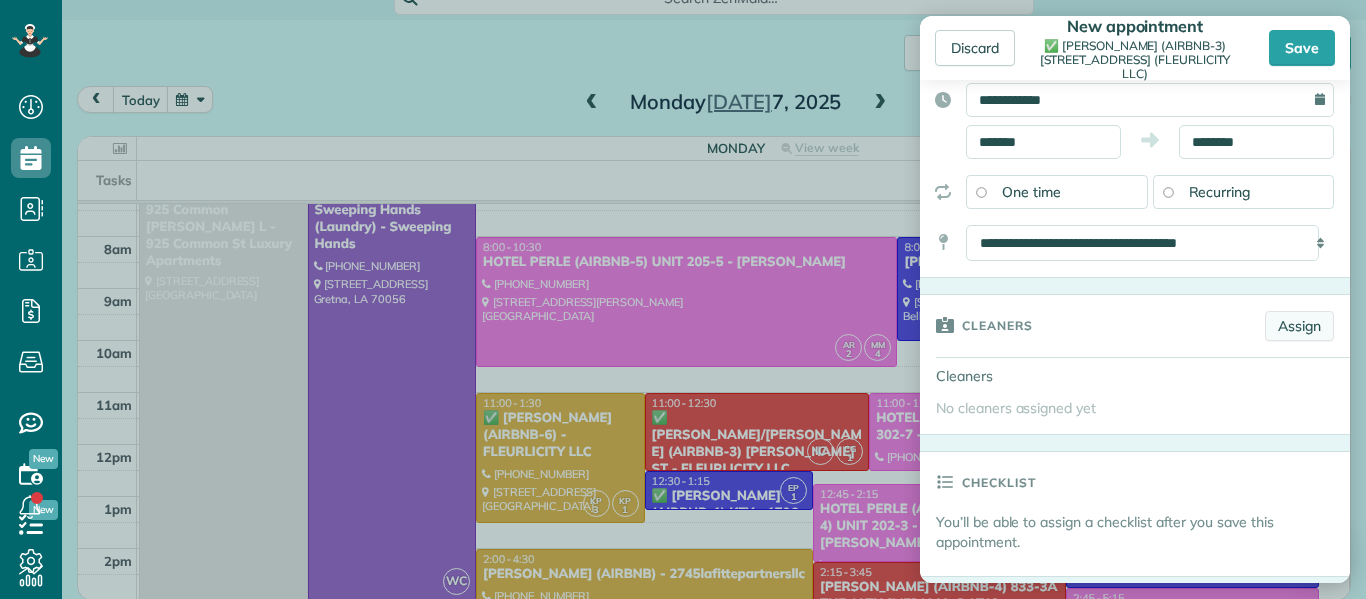 click on "Assign" at bounding box center [1299, 326] 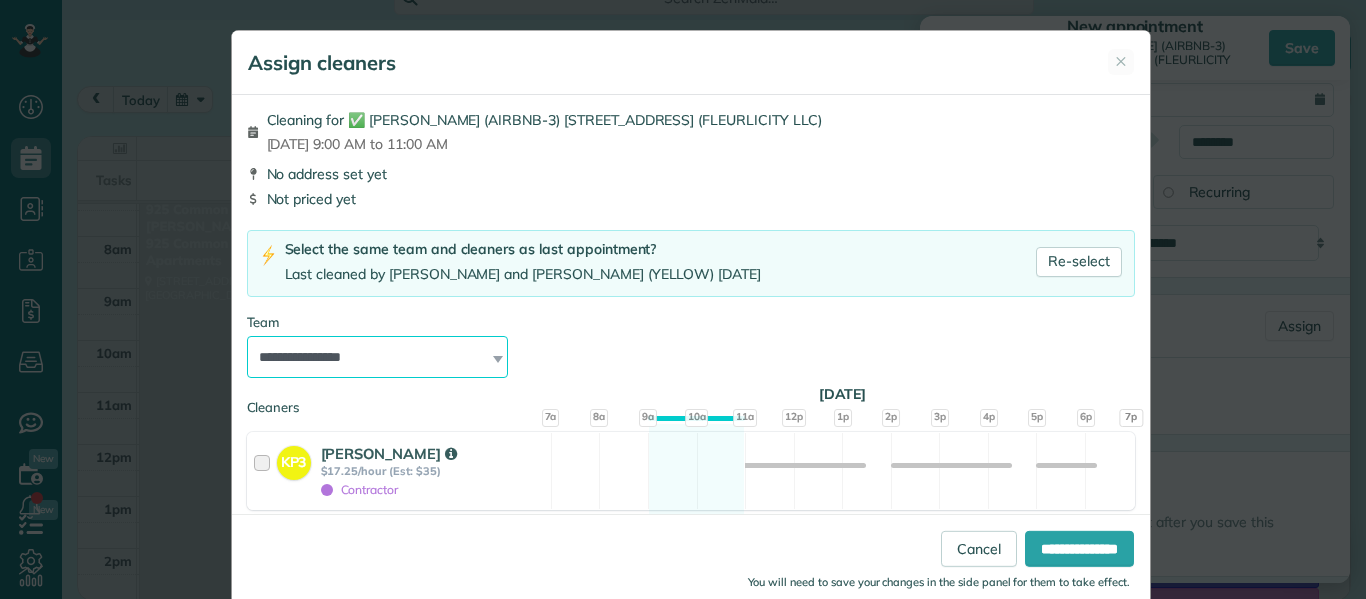 click on "**********" at bounding box center (378, 357) 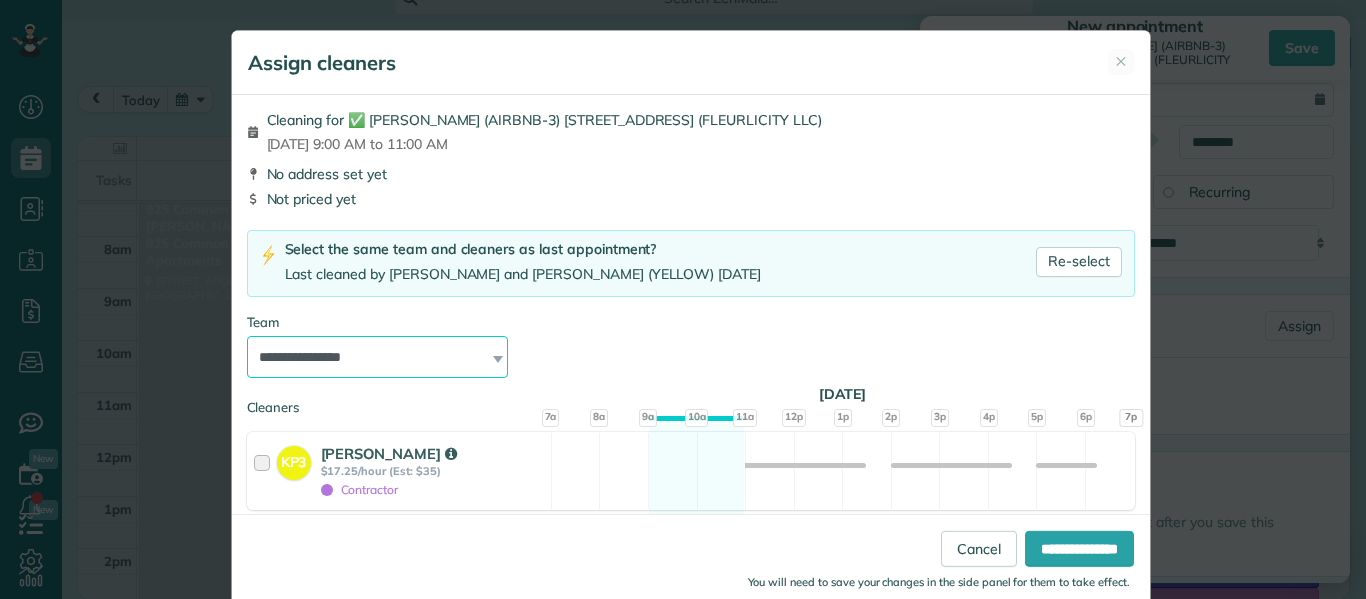 select on "****" 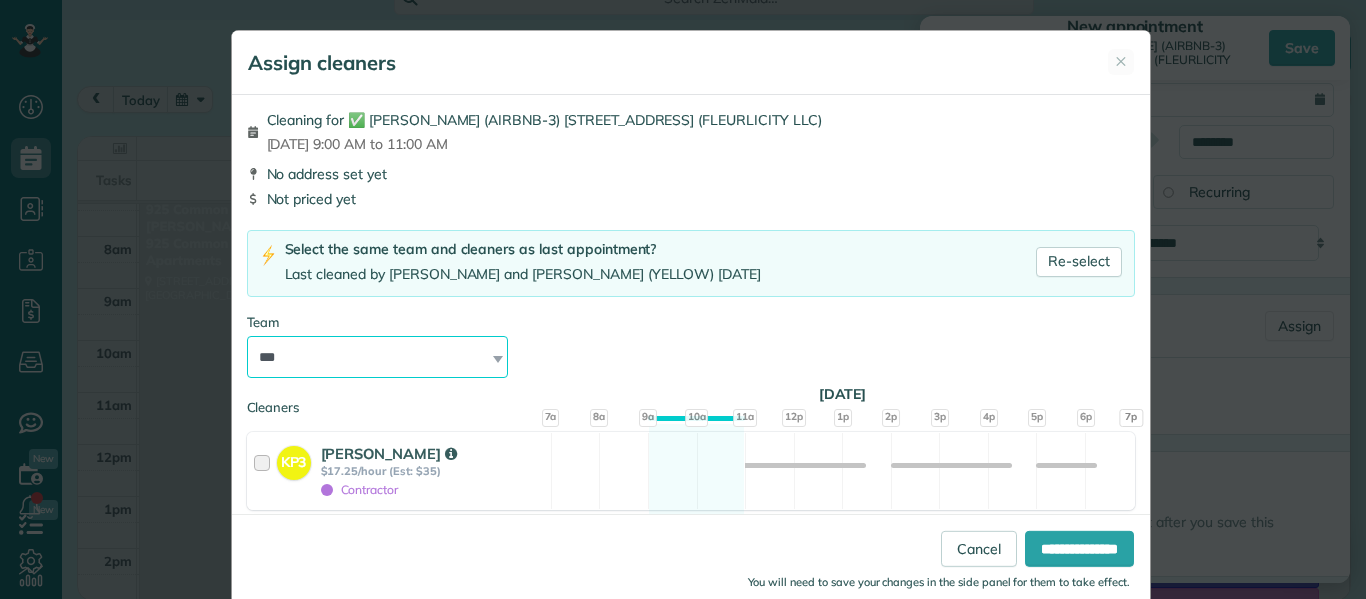 click on "**********" at bounding box center (378, 357) 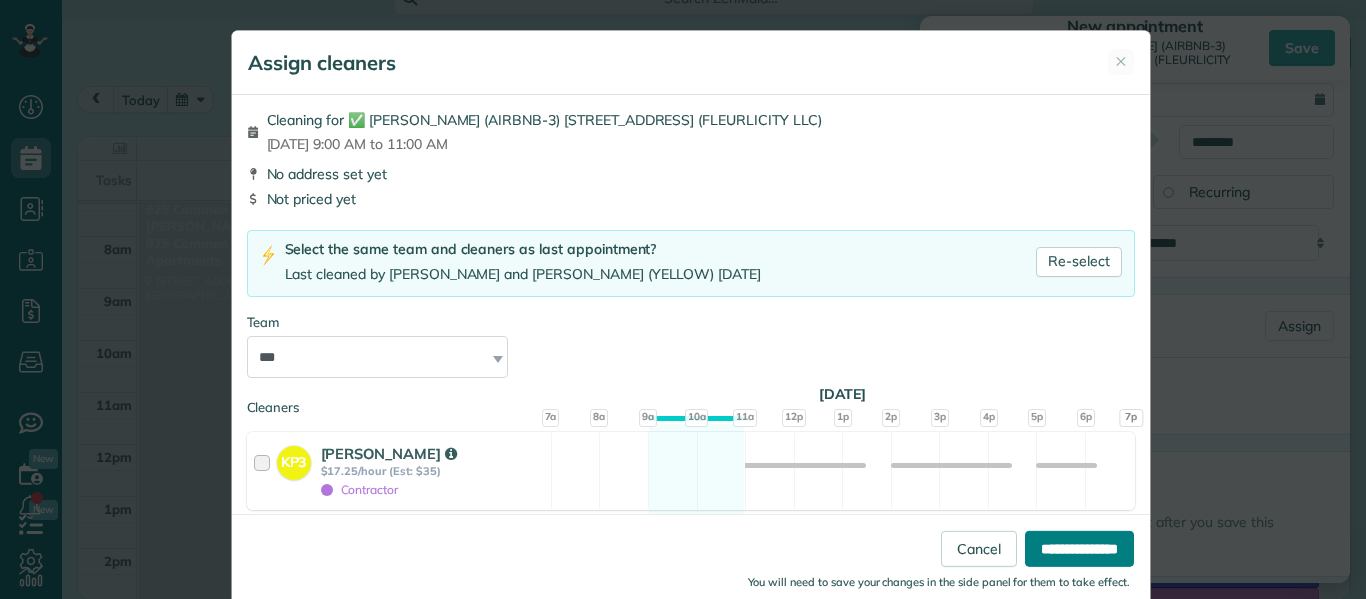 click on "**********" at bounding box center [1079, 549] 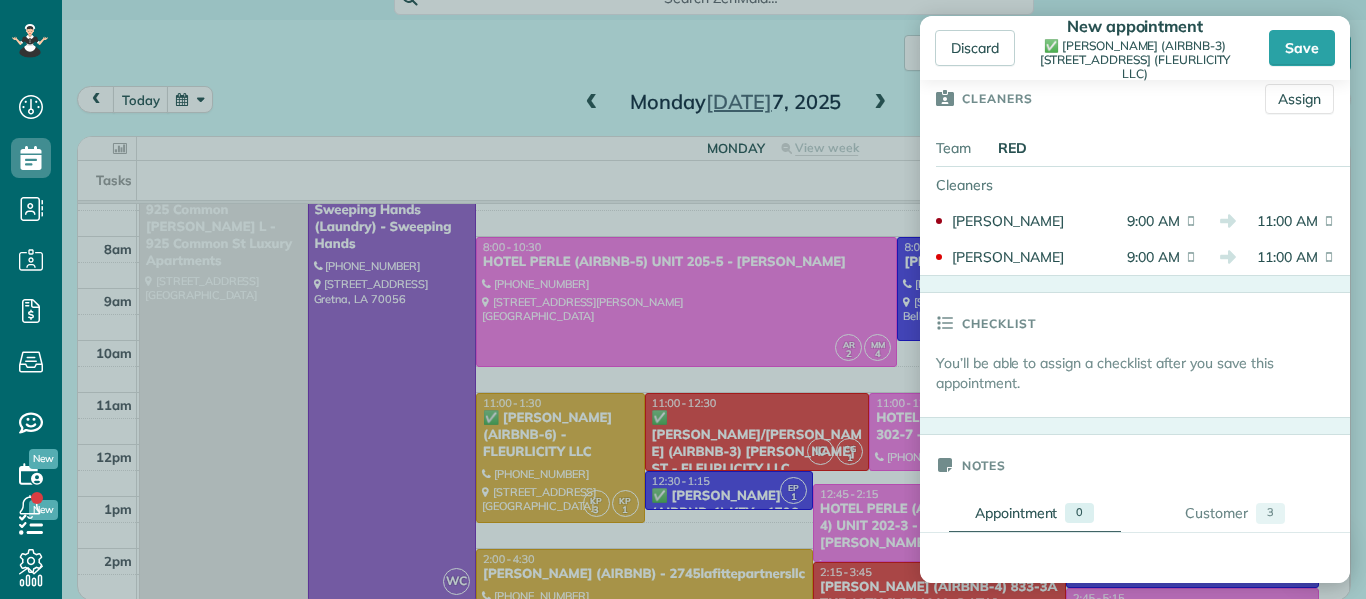 scroll, scrollTop: 435, scrollLeft: 0, axis: vertical 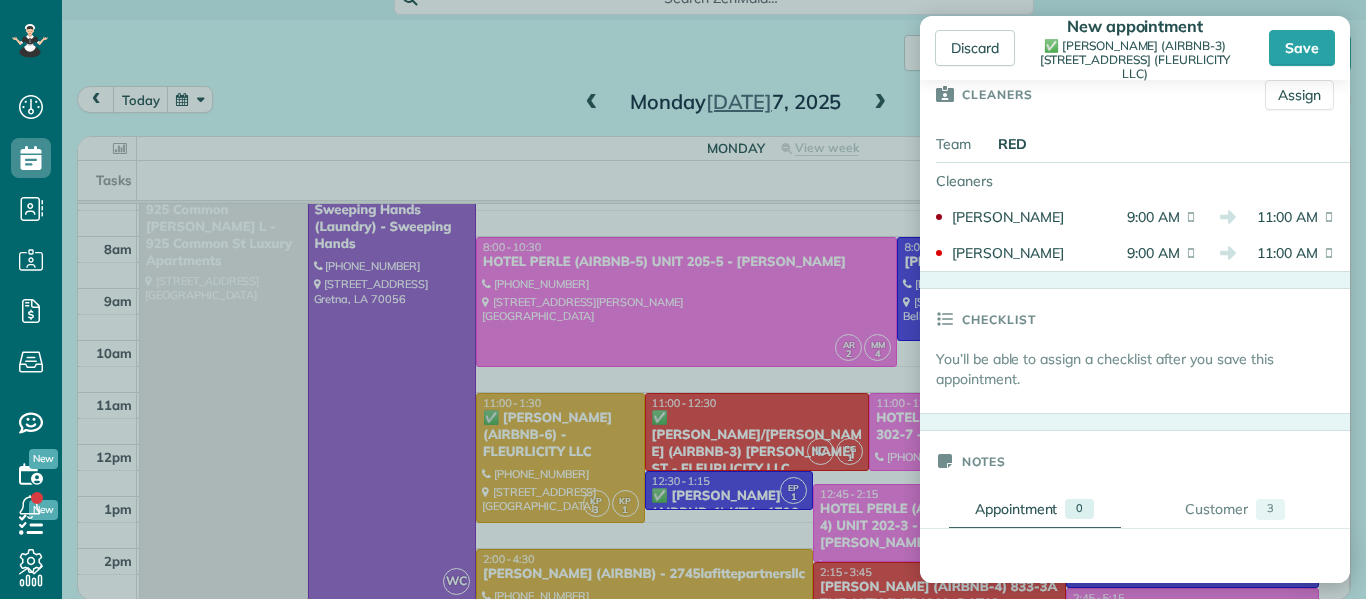 click on "Notes" at bounding box center (984, 461) 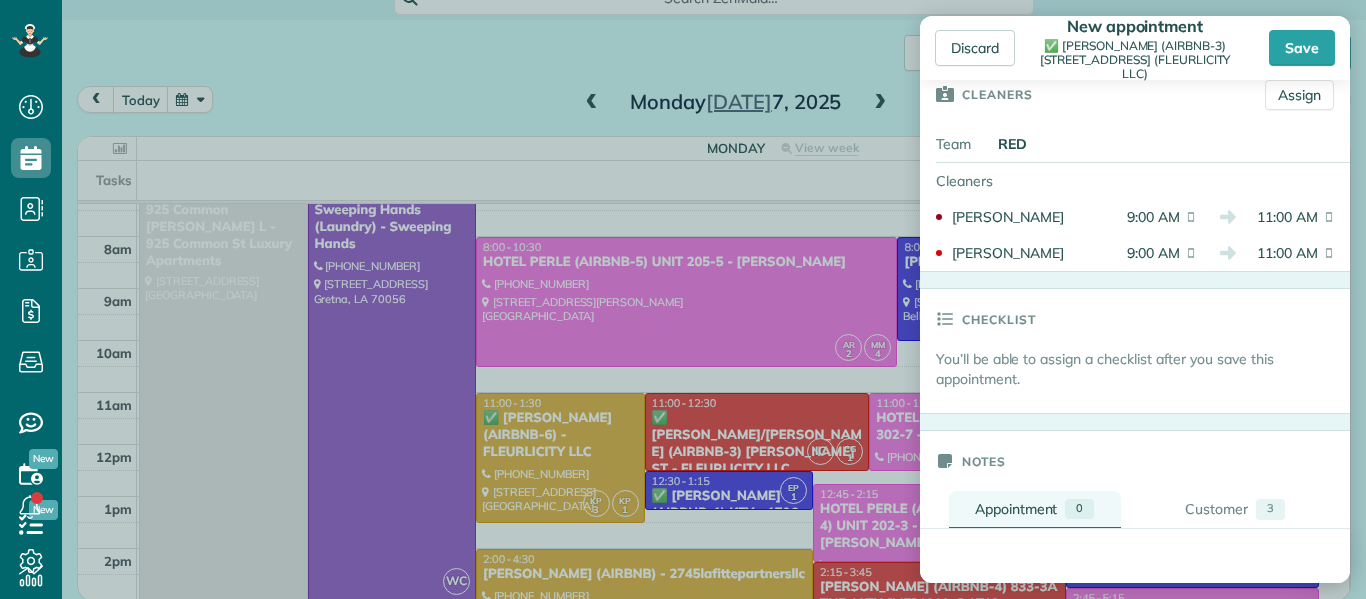 click on "Appointment" at bounding box center [1016, 509] 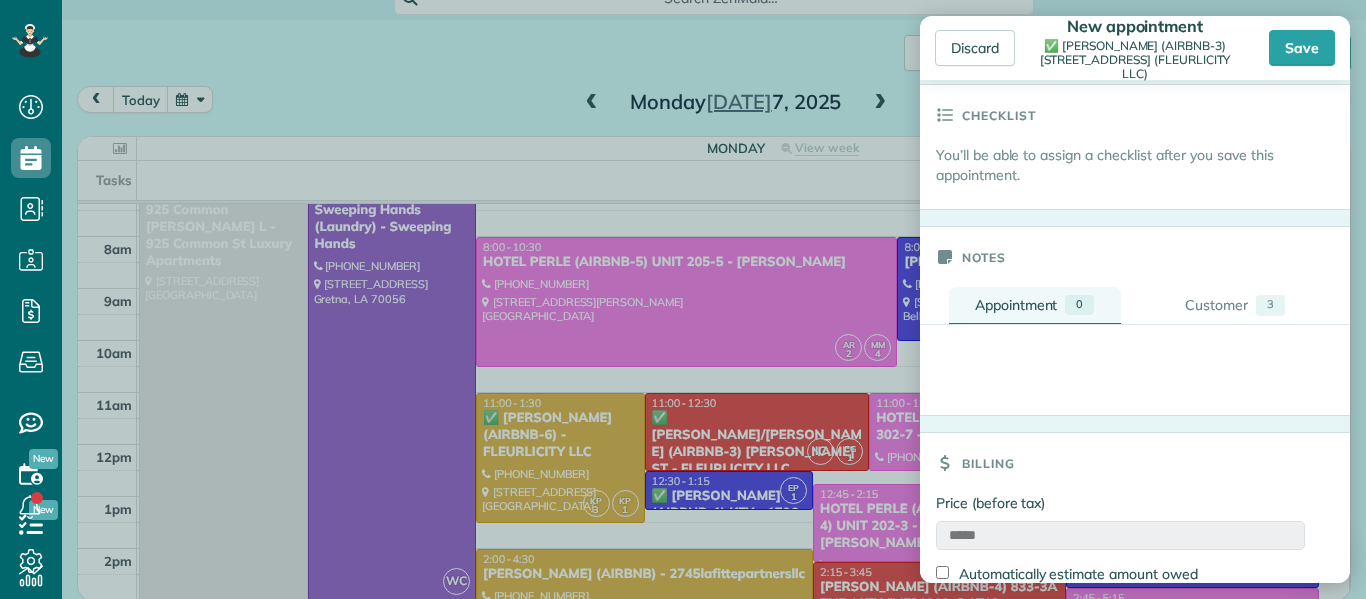 scroll, scrollTop: 641, scrollLeft: 0, axis: vertical 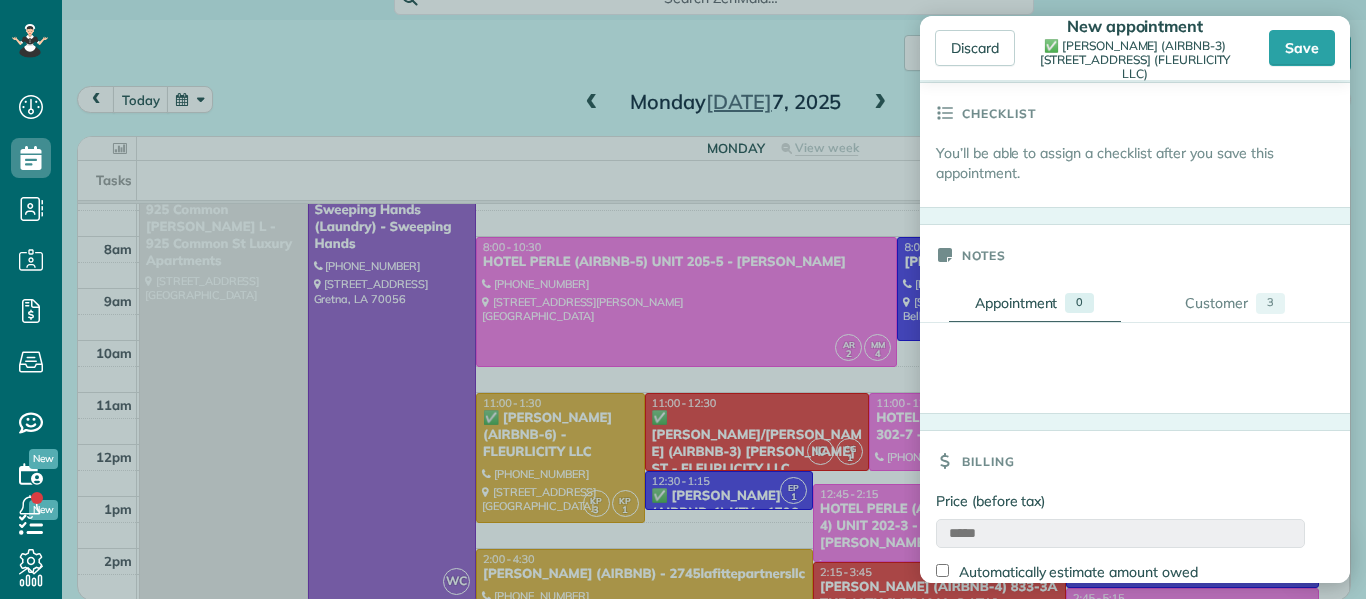 click at bounding box center [1135, 349] 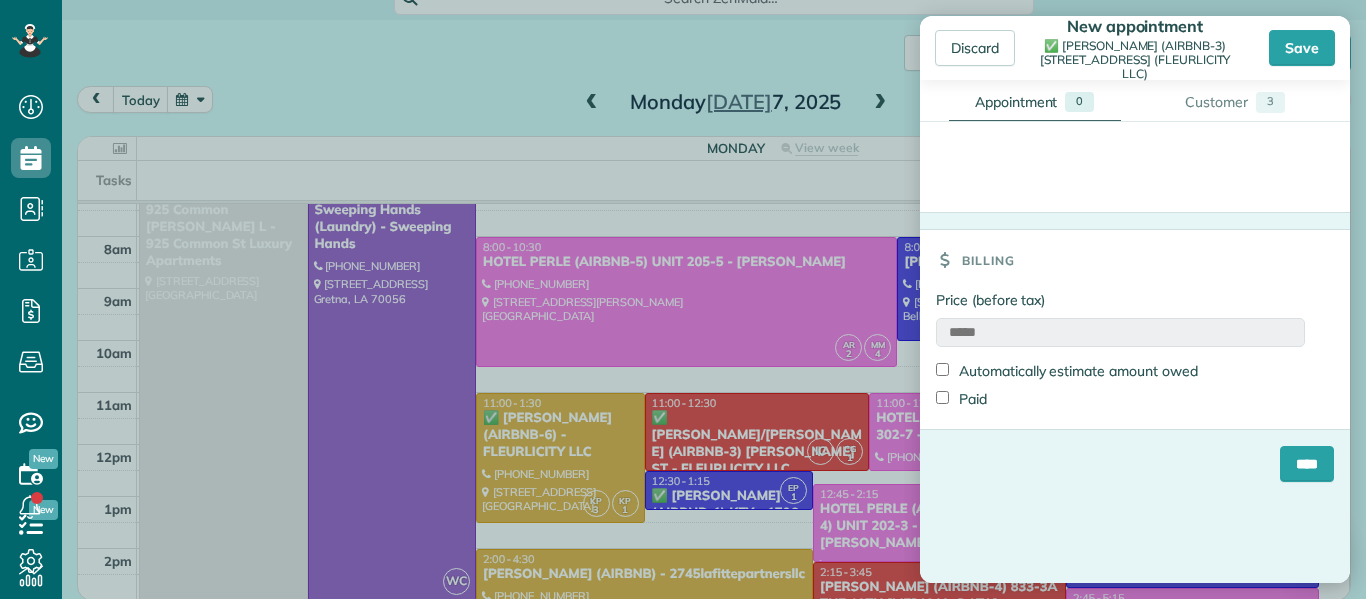 scroll, scrollTop: 843, scrollLeft: 0, axis: vertical 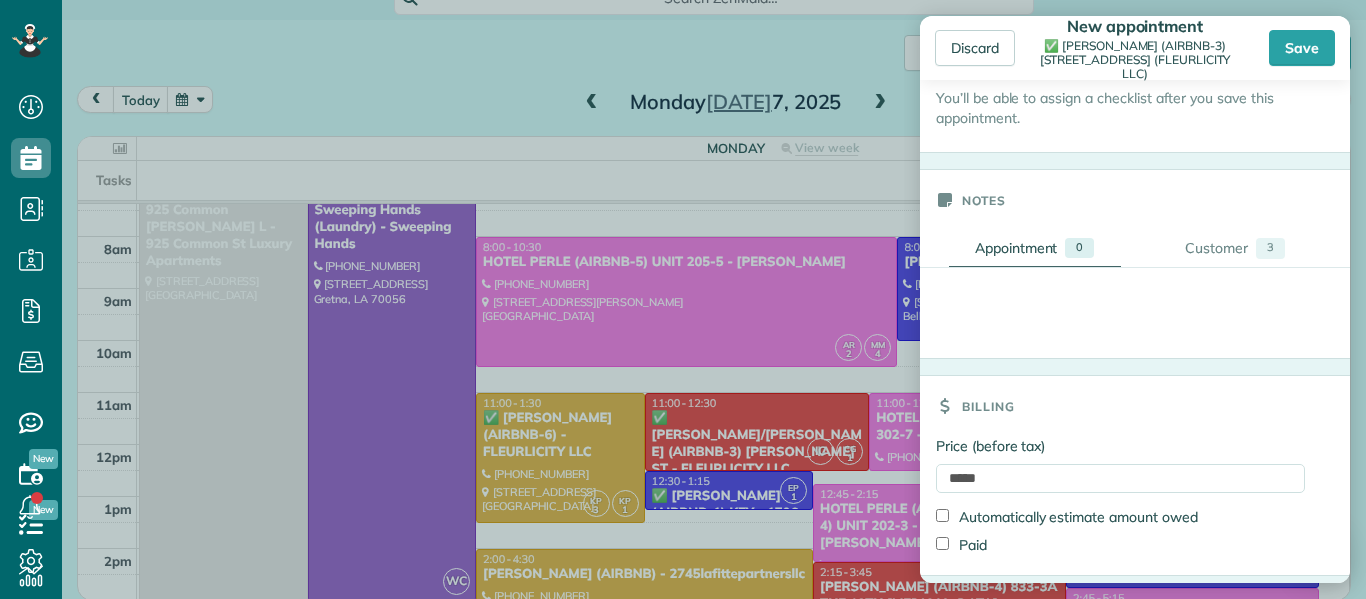 click on "Appointment" at bounding box center [1016, 248] 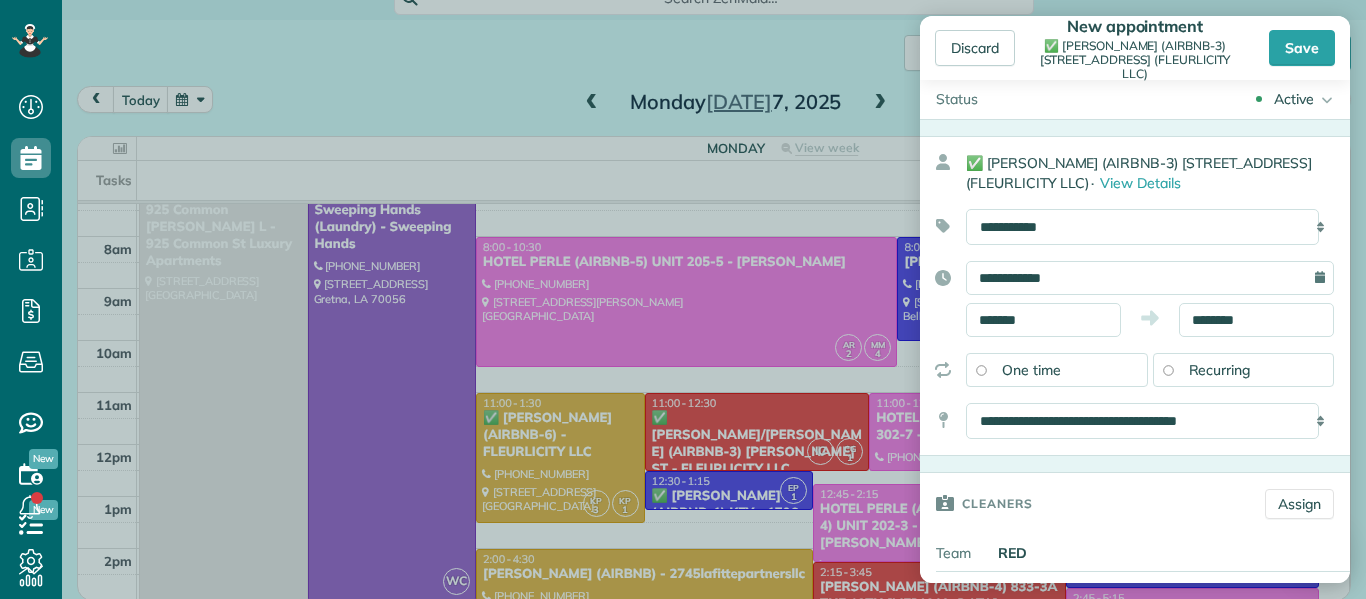 scroll, scrollTop: 0, scrollLeft: 0, axis: both 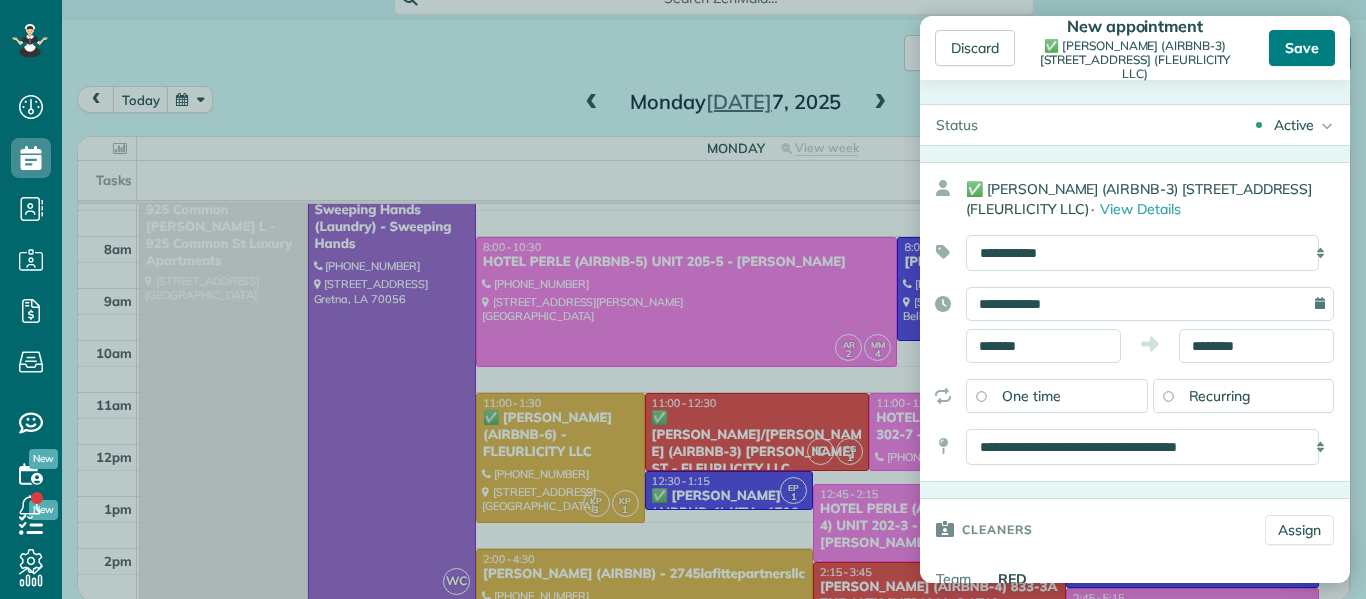 click on "Save" at bounding box center (1302, 48) 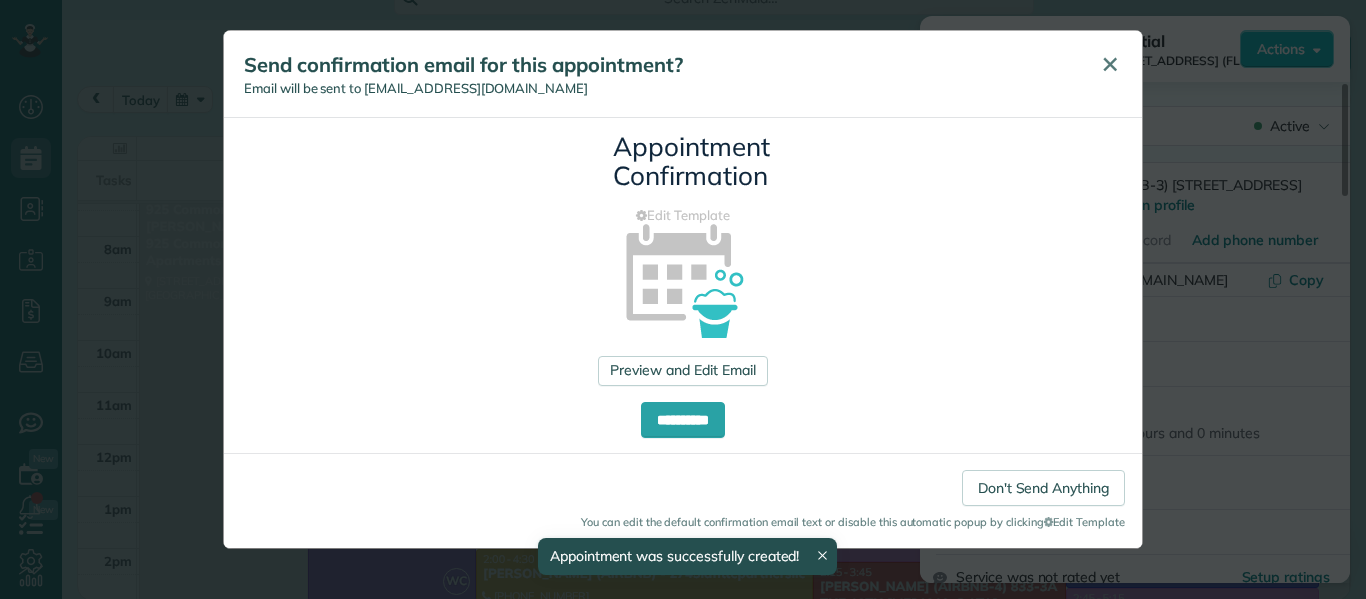 click on "✕" at bounding box center [1110, 64] 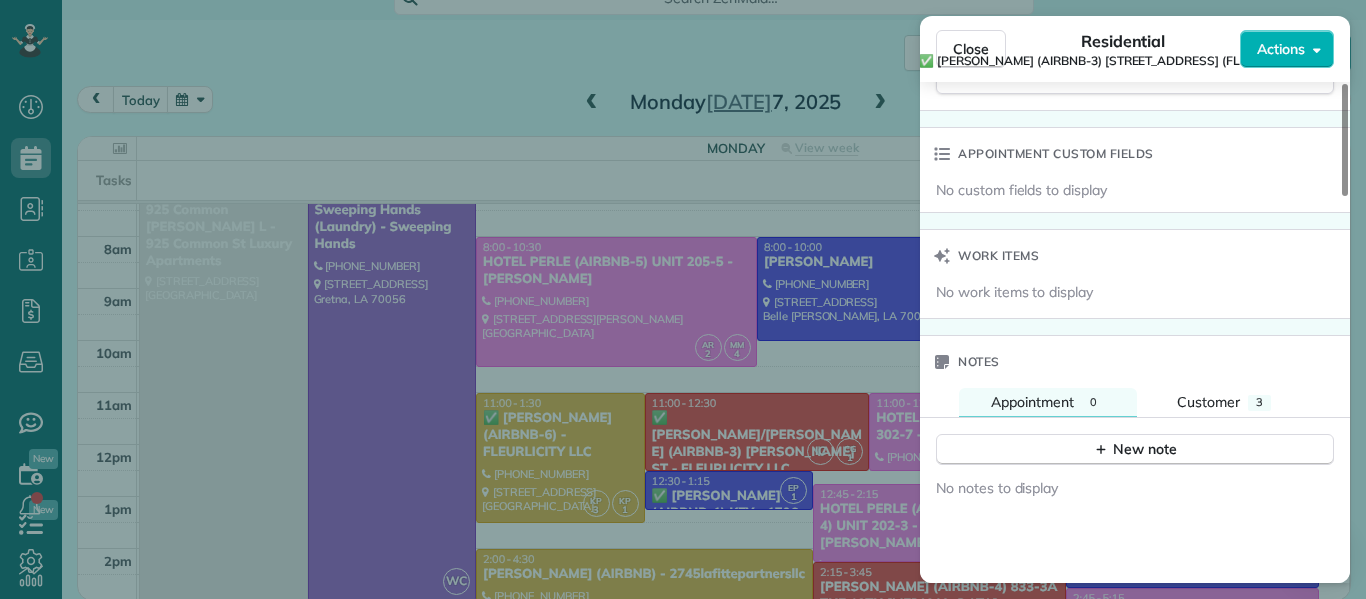 scroll, scrollTop: 1416, scrollLeft: 0, axis: vertical 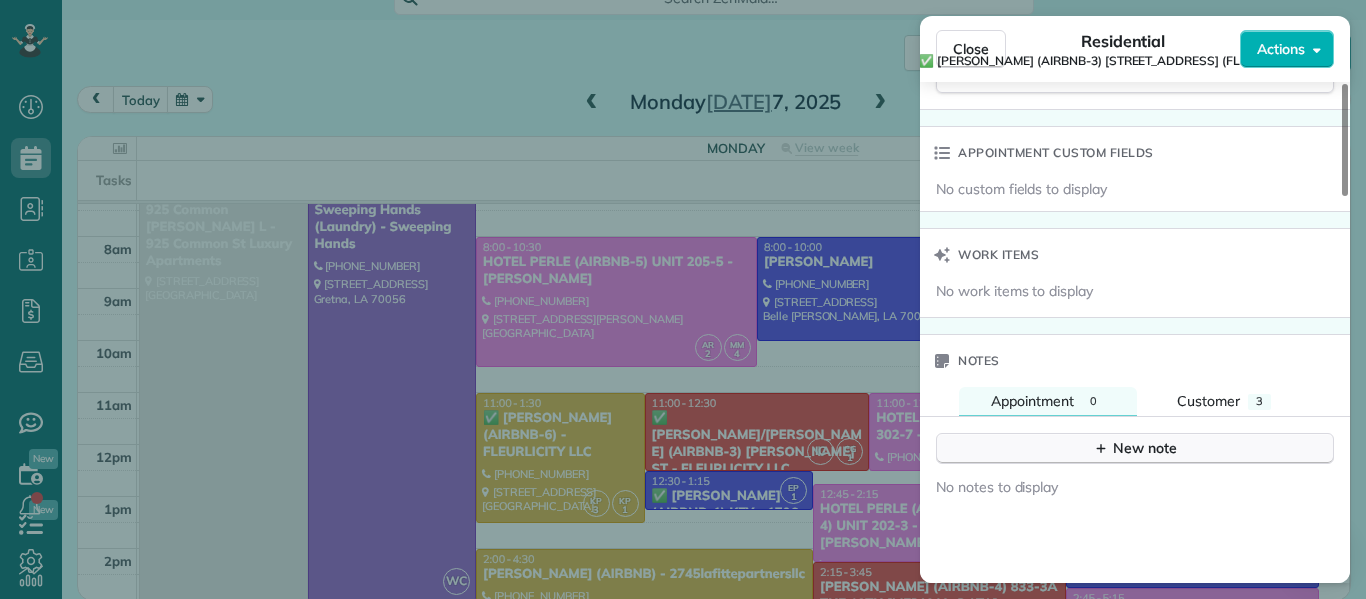 click on "New note" at bounding box center (1135, 448) 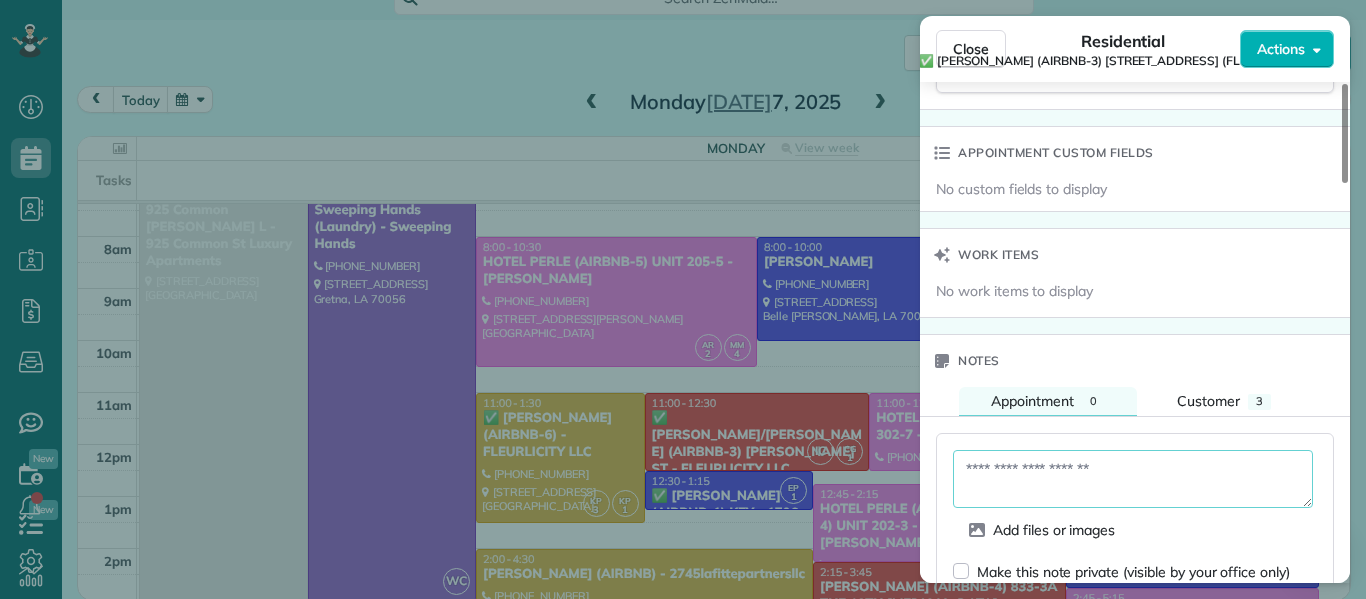 click at bounding box center [1133, 479] 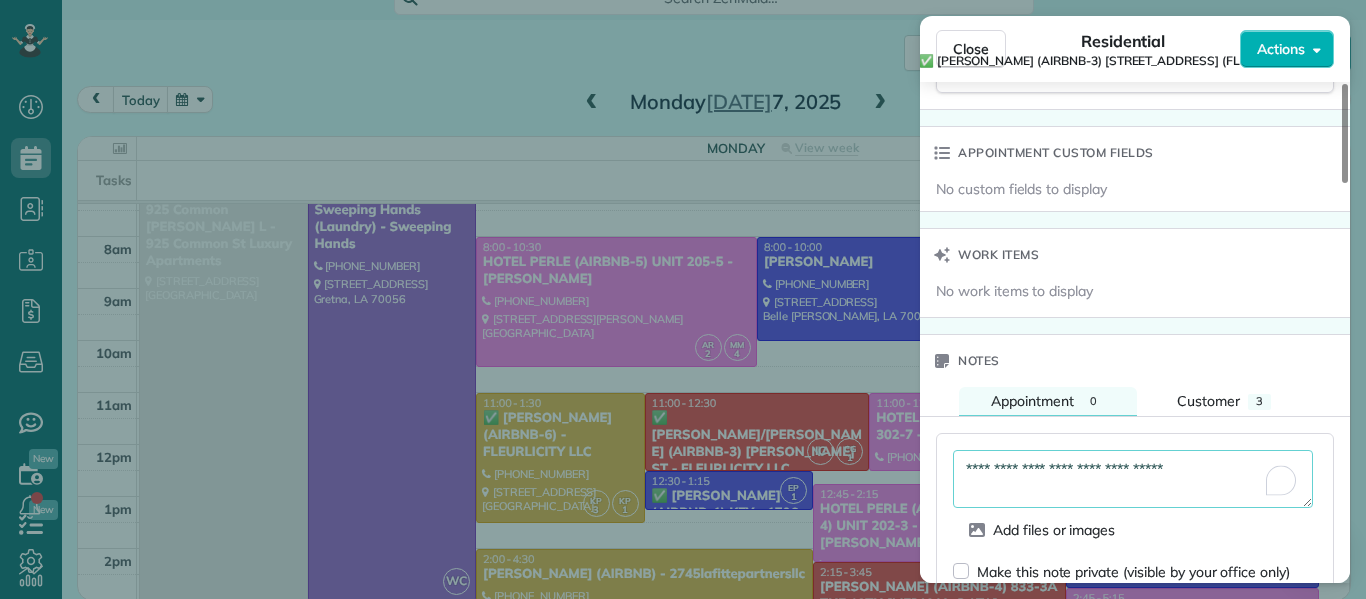 click on "**********" at bounding box center (1133, 479) 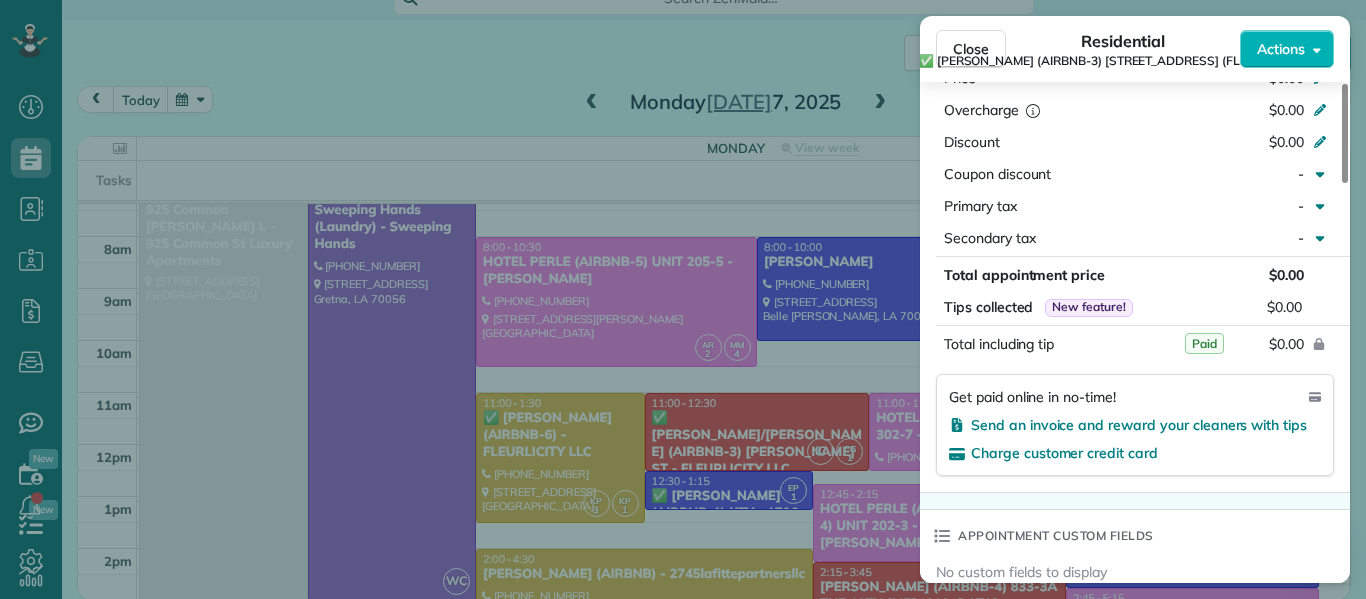 type on "**********" 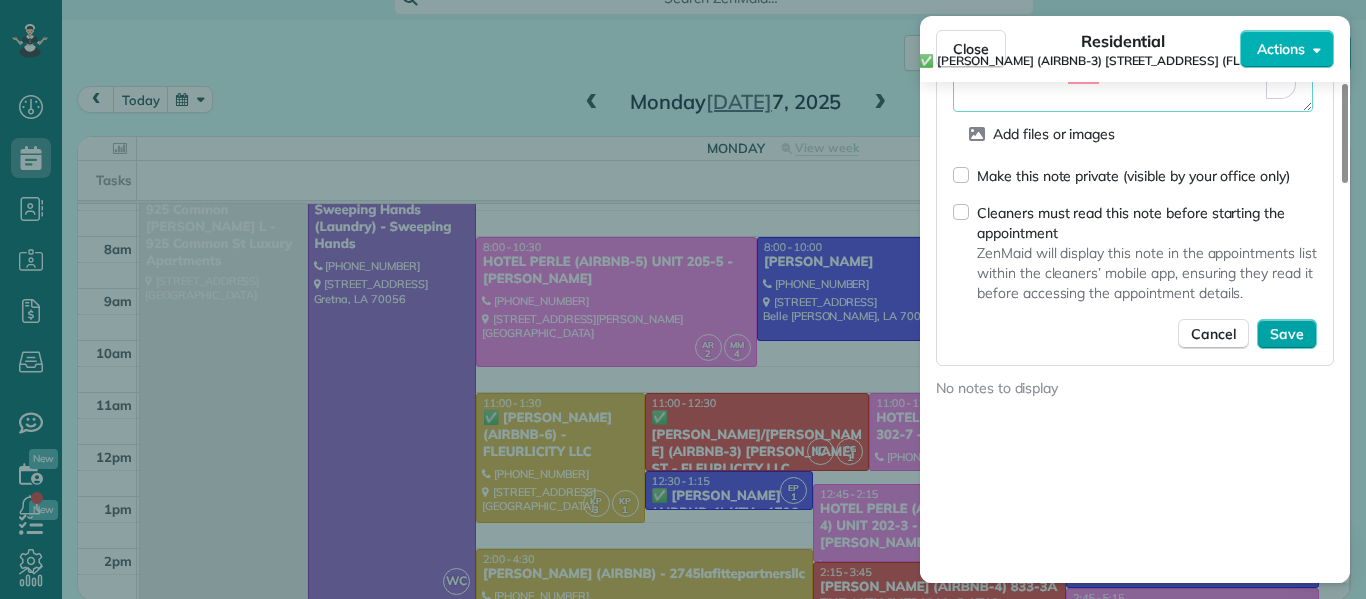 scroll, scrollTop: 1799, scrollLeft: 0, axis: vertical 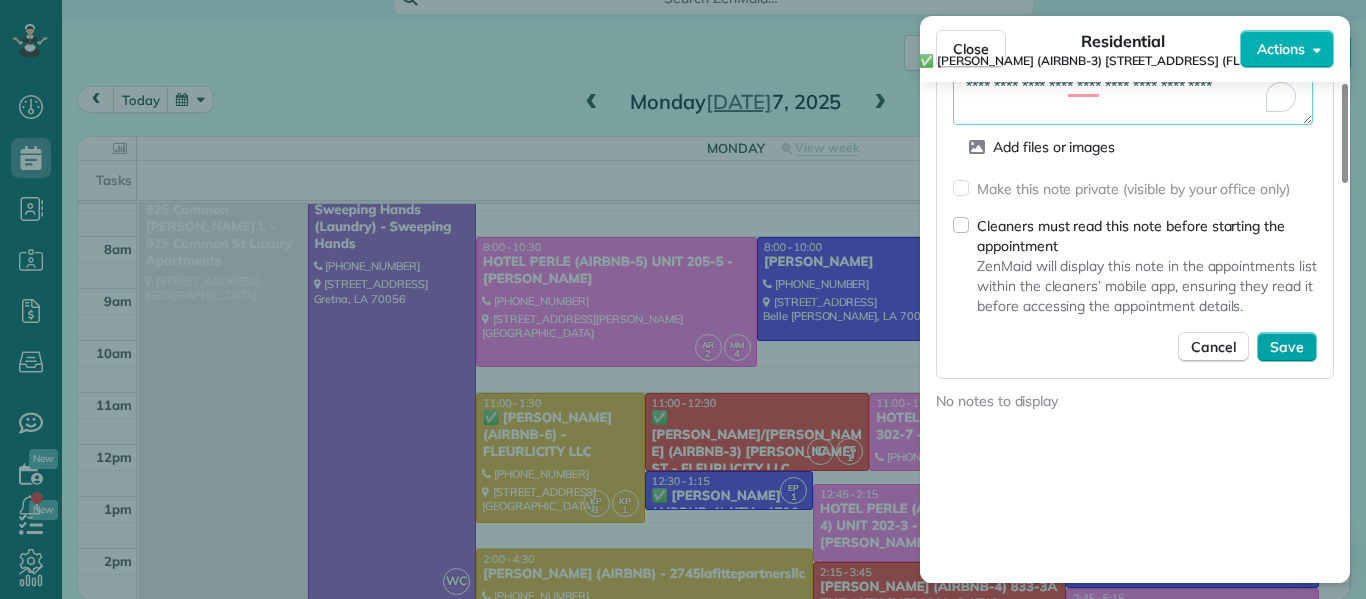 click on "Save" at bounding box center (1287, 347) 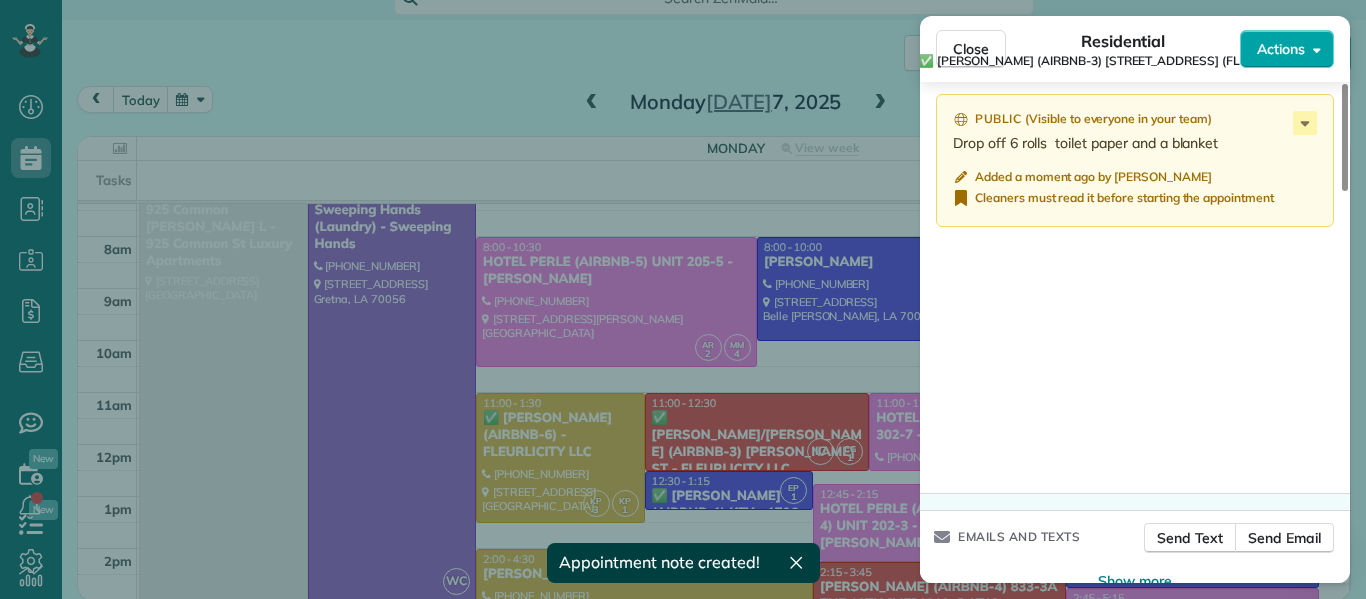 click 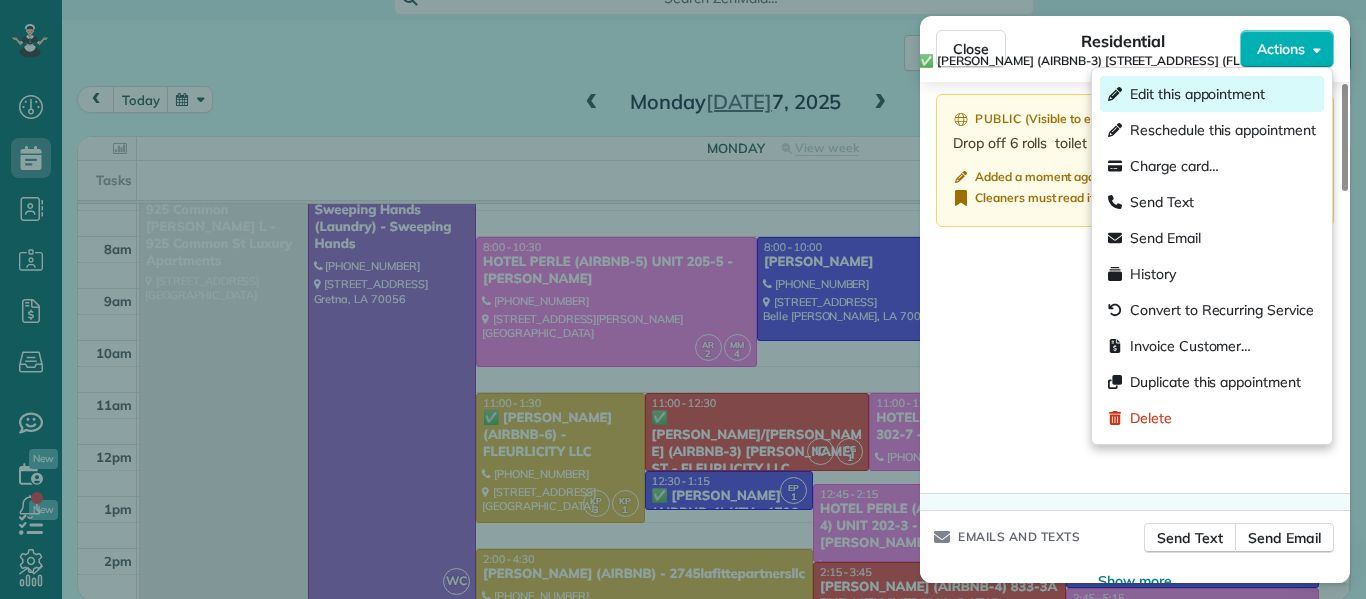 click on "Edit this appointment" at bounding box center (1197, 94) 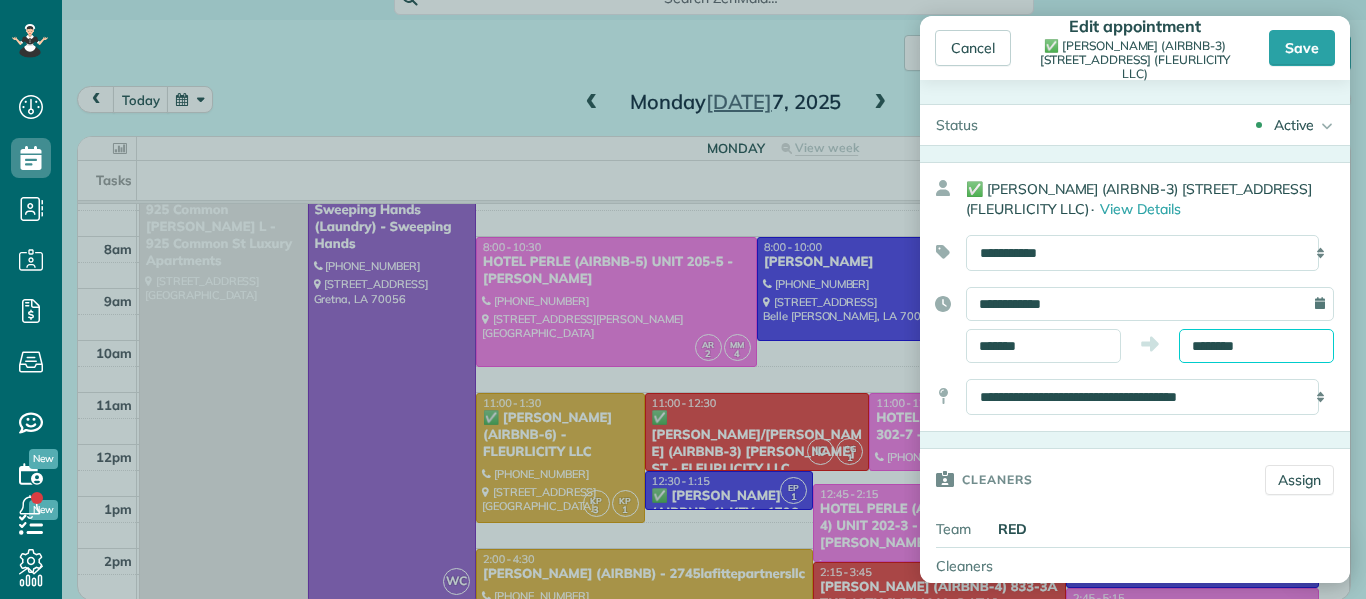 click on "********" at bounding box center (1256, 346) 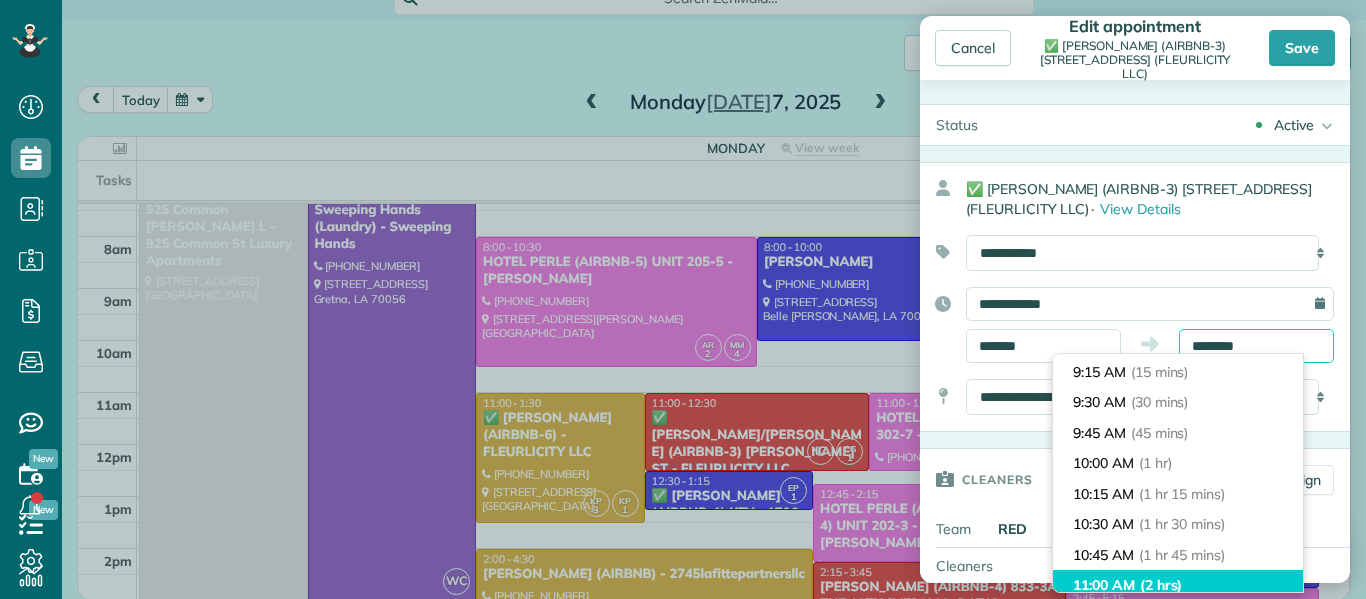 scroll, scrollTop: 28, scrollLeft: 0, axis: vertical 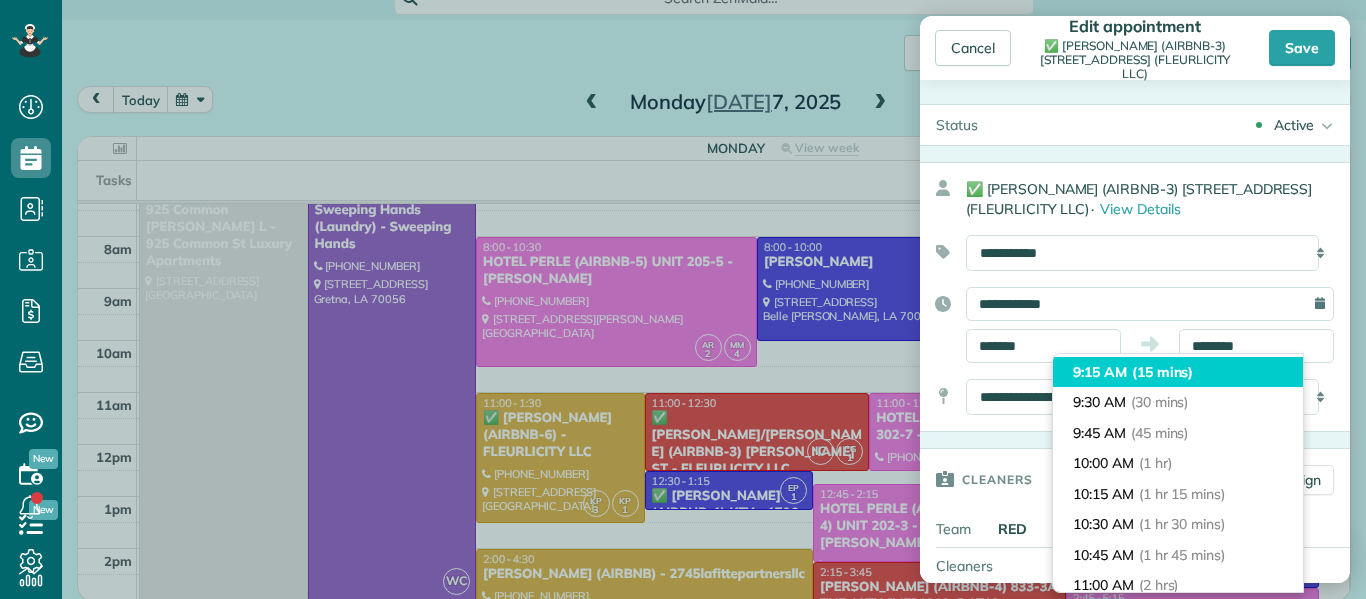 type on "*******" 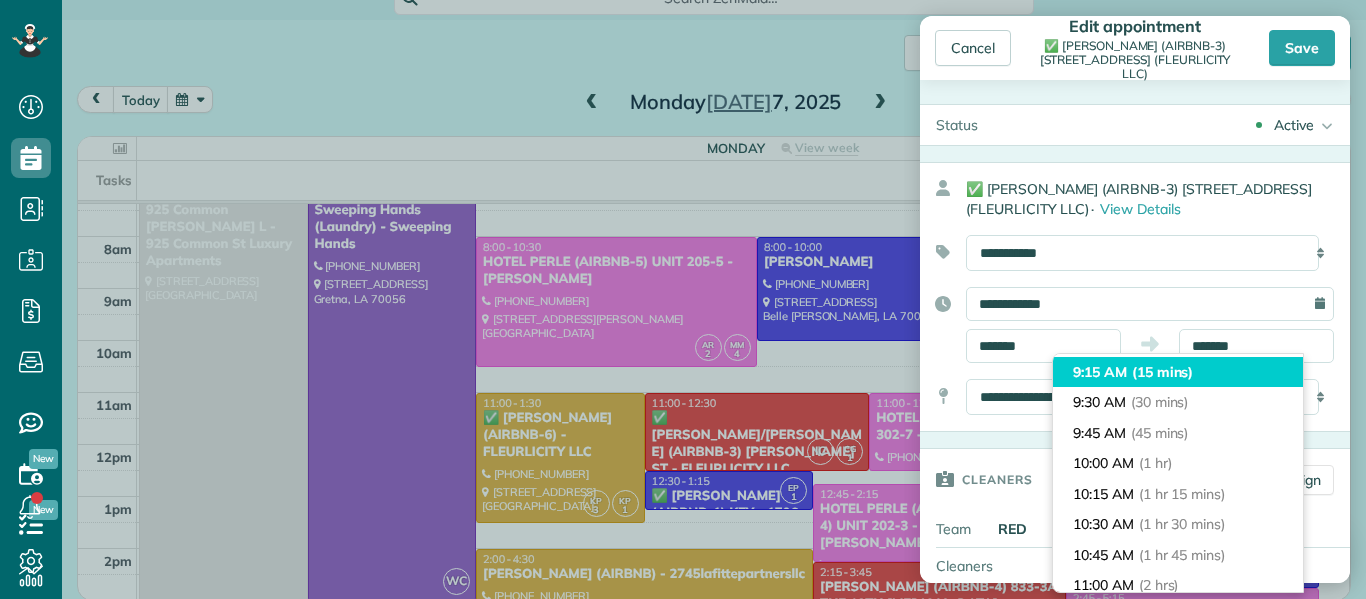 click on "(15 mins)" at bounding box center (1163, 372) 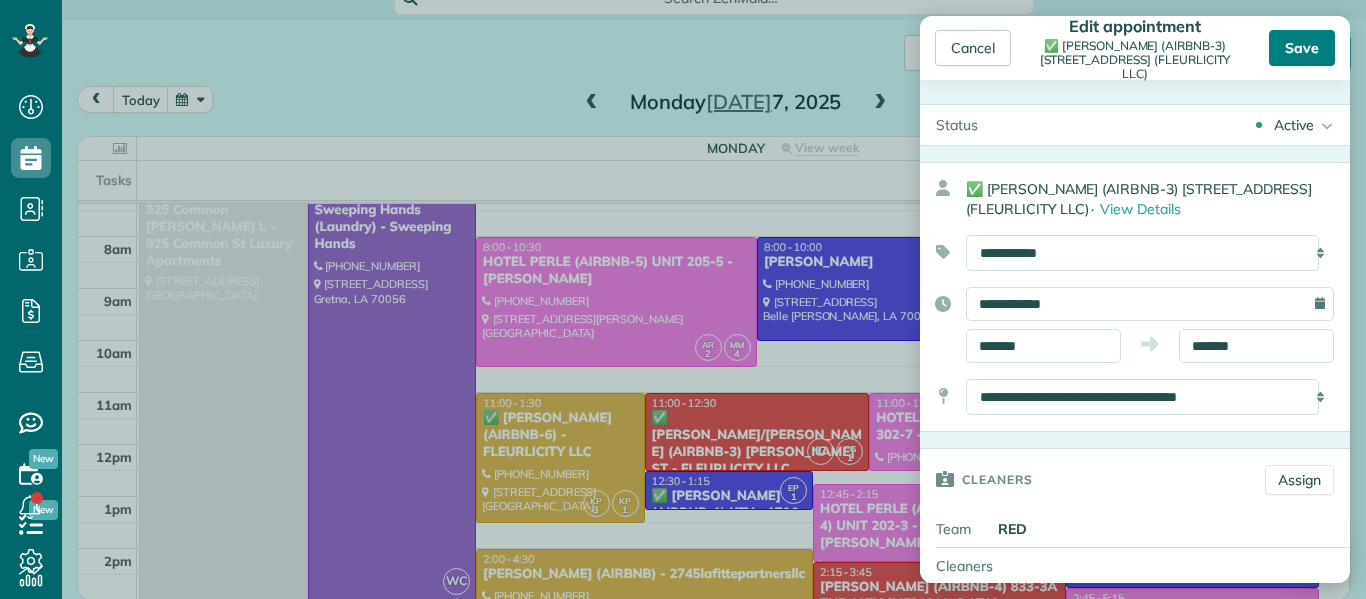 click on "Save" at bounding box center [1302, 48] 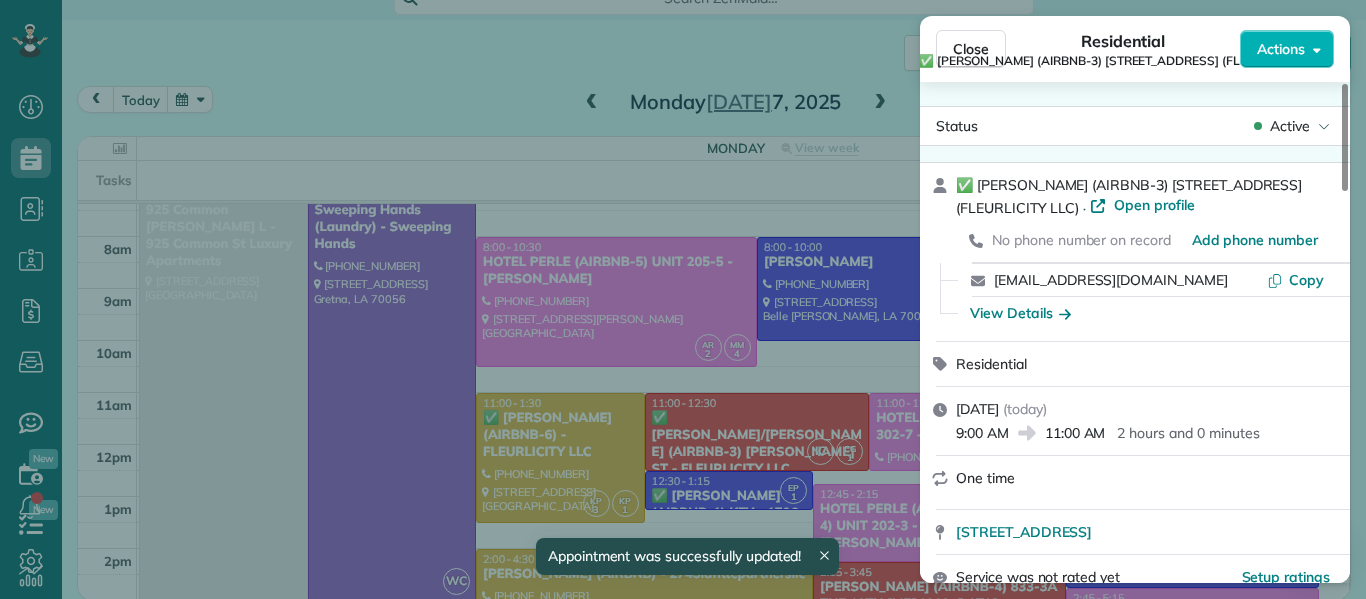 click on "✅ [PERSON_NAME] (AIRBNB-3) [STREET_ADDRESS] (FLEURLICITY LLC)" at bounding box center (1123, 61) 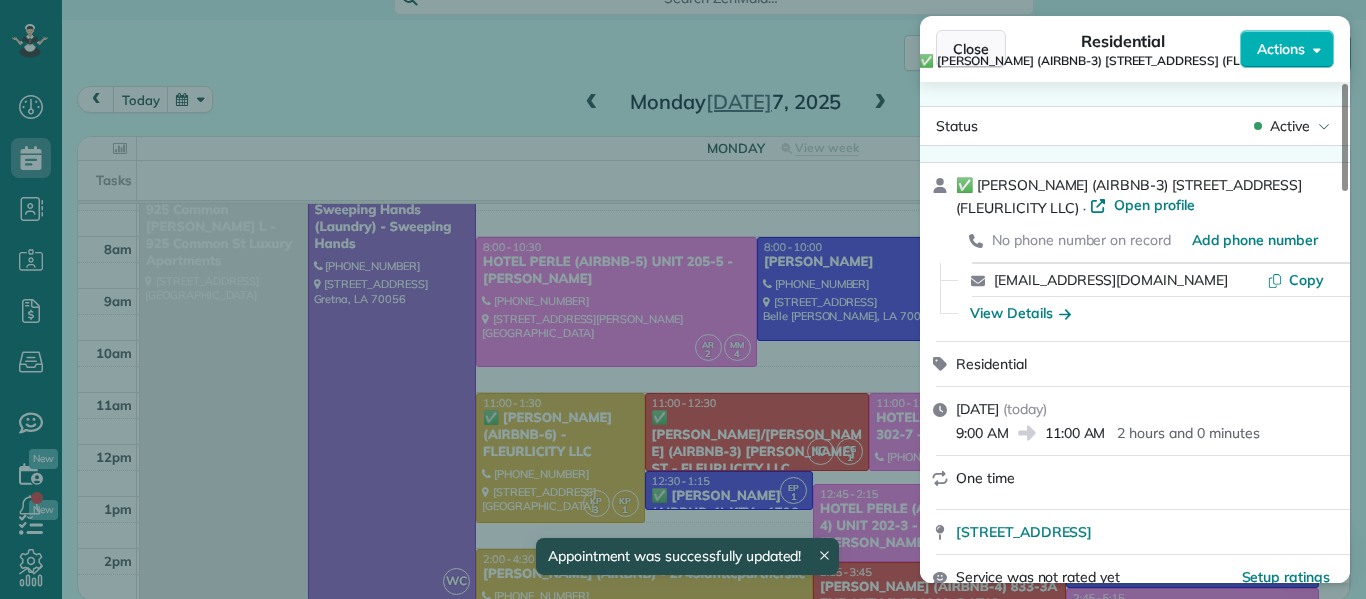 click on "Close" at bounding box center (971, 49) 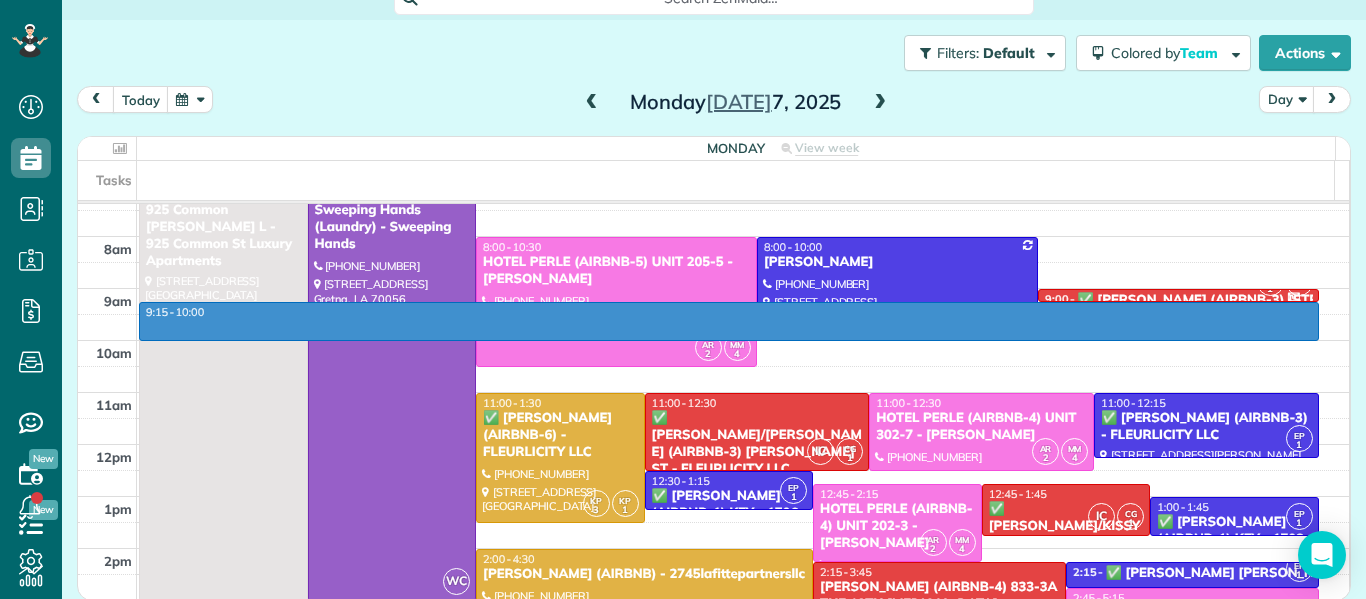 click on "7am 8am 9am 10am 11am 12pm 1pm 2pm 3pm 4pm 5pm 6pm 7pm 8pm 9pm 10pm 11pm 9:15 - 10:00 7:00 - 3:00 925 Common [PERSON_NAME] L - 925 Common St Luxury Apartments [STREET_ADDRESS] 7:00 - 3:00 Sweeping Hands (Laundry) - Sweeping Hands [PHONE_NUMBER] [STREET_ADDRESS] 2 MM 4 8:00 - 10:30 HOTEL PERLE (AIRBNB-5) UNIT 205-5 - [PERSON_NAME] [PHONE_NUMBER] [STREET_ADDRESS][PERSON_NAME] EP 1 8:00 - 10:00 [PERSON_NAME] [PHONE_NUMBER] [STREET_ADDRESS][PERSON_NAME] CG 1 IC 9:00 - 9:15 ✅ [PERSON_NAME] (AIRBNB-3) 2225 2ND ST - FLEURLICITY LLC [STREET_ADDRESS] KP 1 11:00 - 1:30 ✅ [PERSON_NAME] (AIRBNB-6) - FLEURLICITY LLC [PHONE_NUMBER] [STREET_ADDRESS] IC CG 1 11:00 - 12:30 ✅ [PERSON_NAME]/[GEOGRAPHIC_DATA] (AIRBNB-3) [PERSON_NAME] ST - FLEURLICITY LLC [PHONE_NUMBER] [STREET_ADDRESS][PERSON_NAME] 2 MM 4 11:00 - 12:30 HOTEL PERLE (AIRBNB-4) UNIT 302-7 - [PERSON_NAME] [PHONE_NUMBER] [STREET_ADDRESS][PERSON_NAME] EP 1 EP" at bounding box center [713, 626] 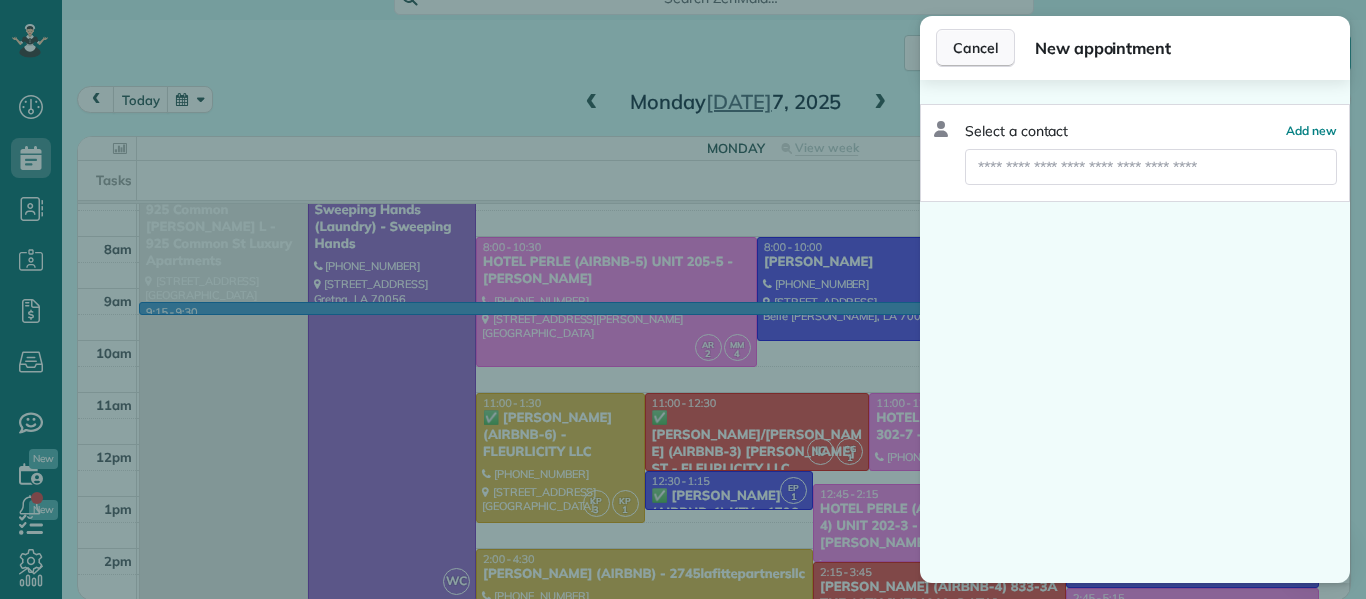 click on "Cancel" at bounding box center (975, 48) 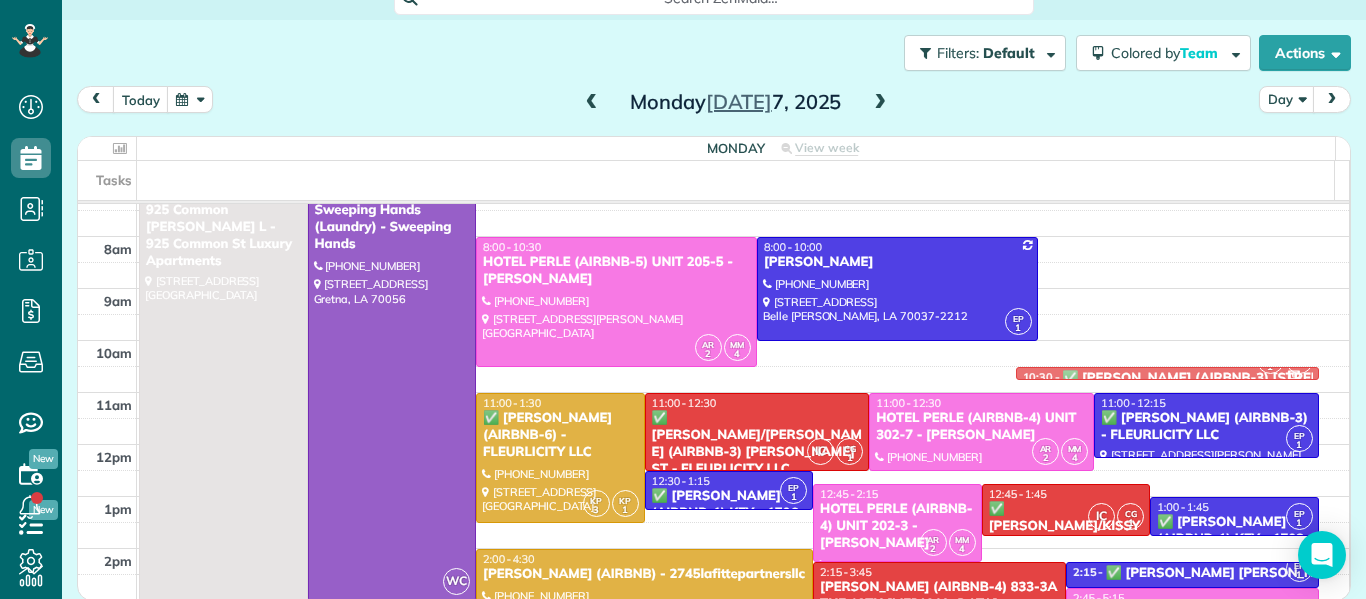 drag, startPoint x: 1273, startPoint y: 291, endPoint x: 1275, endPoint y: 365, distance: 74.02702 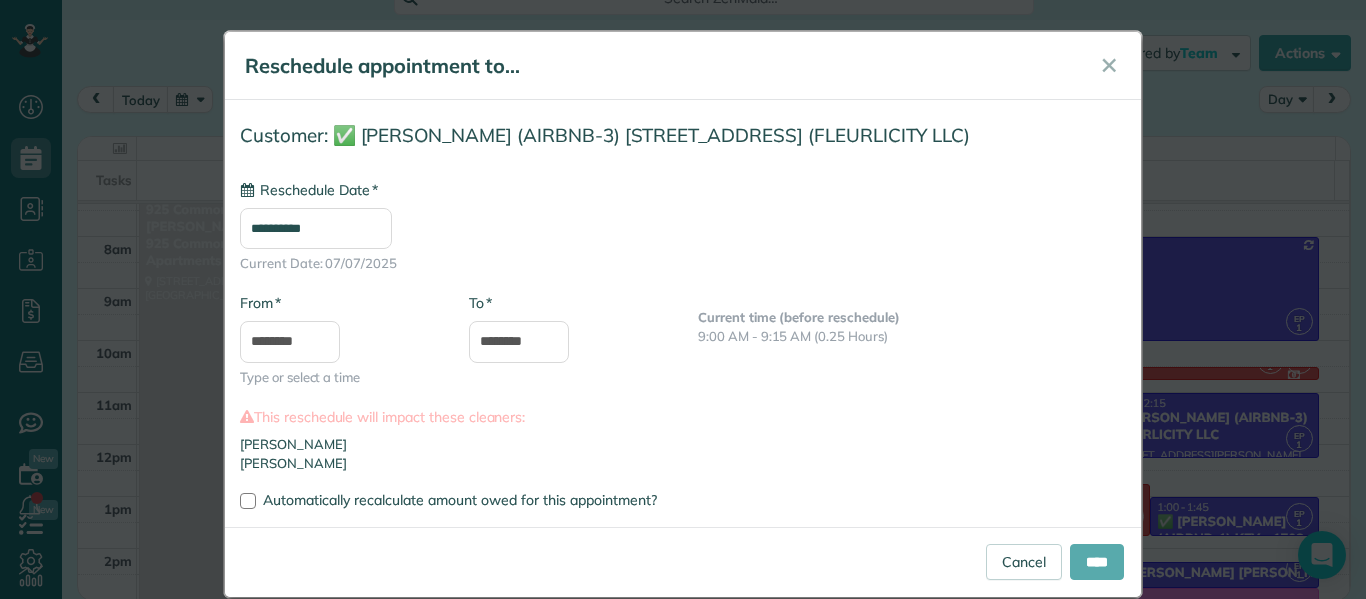 type on "**********" 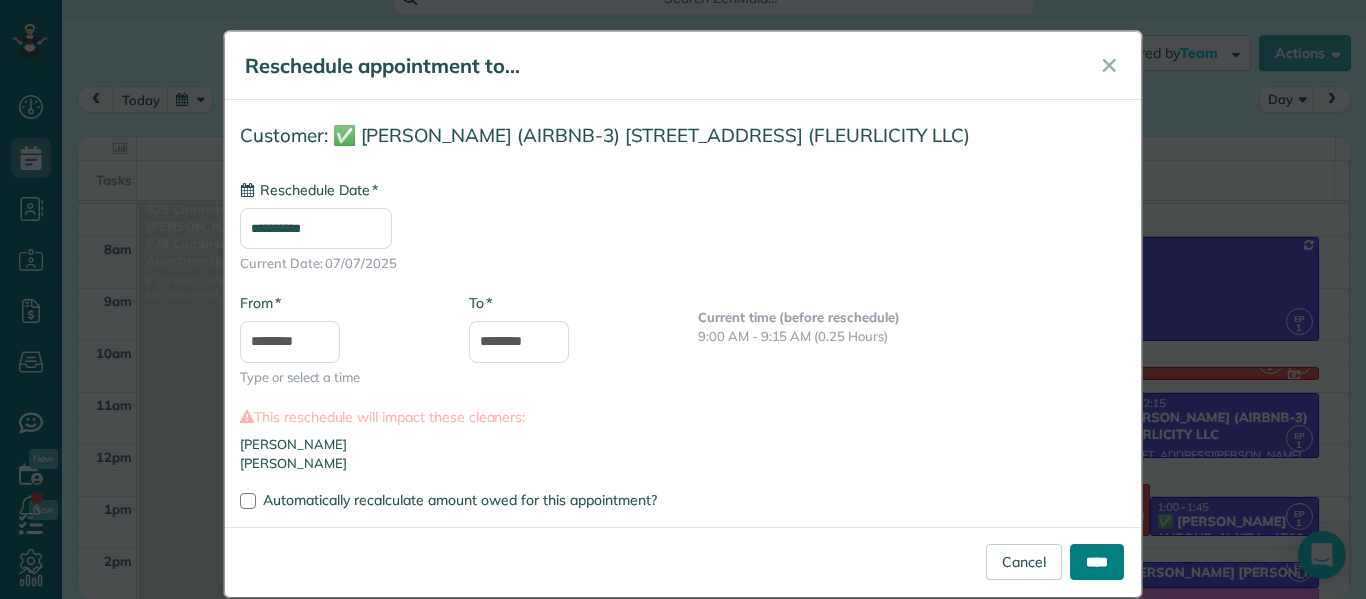 click on "****" at bounding box center (1097, 562) 